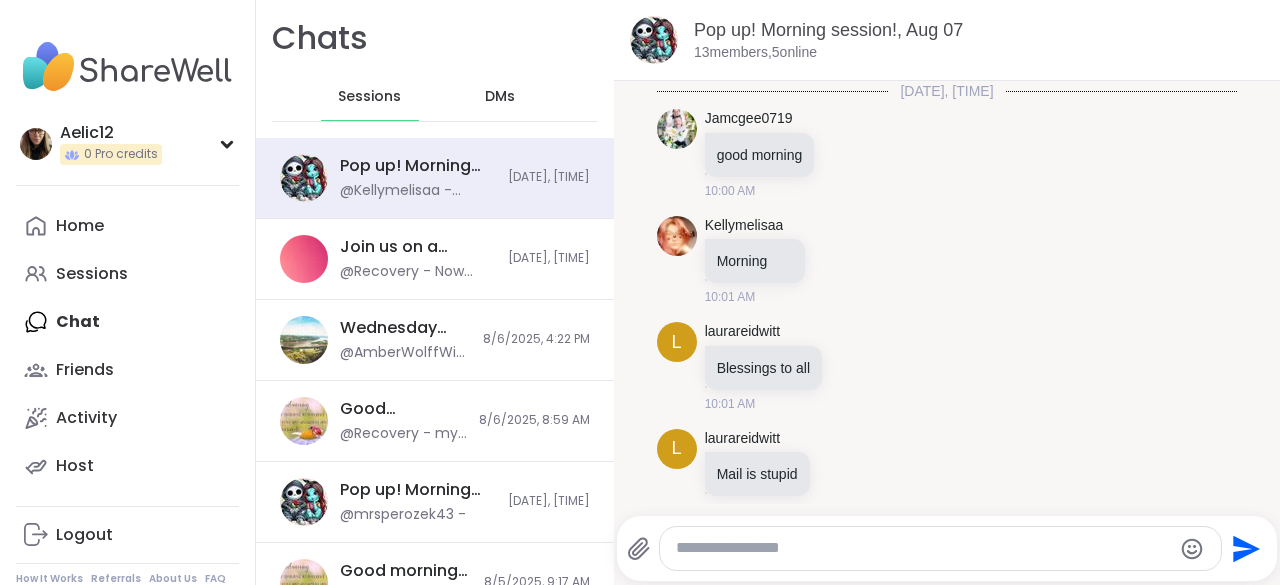 scroll, scrollTop: 0, scrollLeft: 0, axis: both 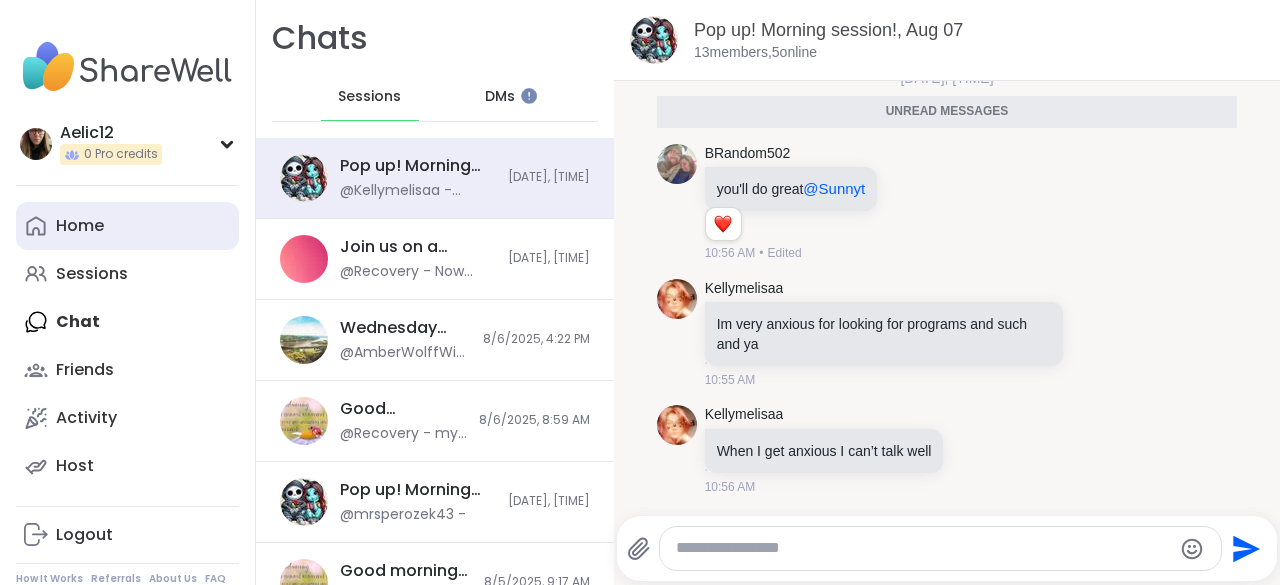 click on "Home" at bounding box center (127, 226) 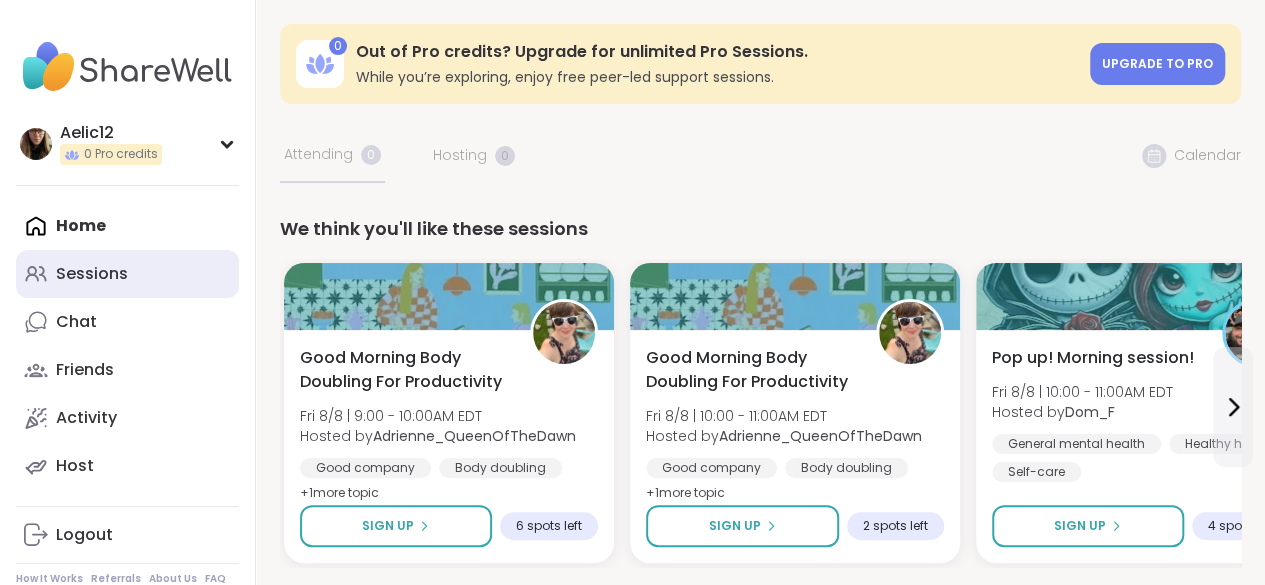 click on "Sessions" at bounding box center [127, 274] 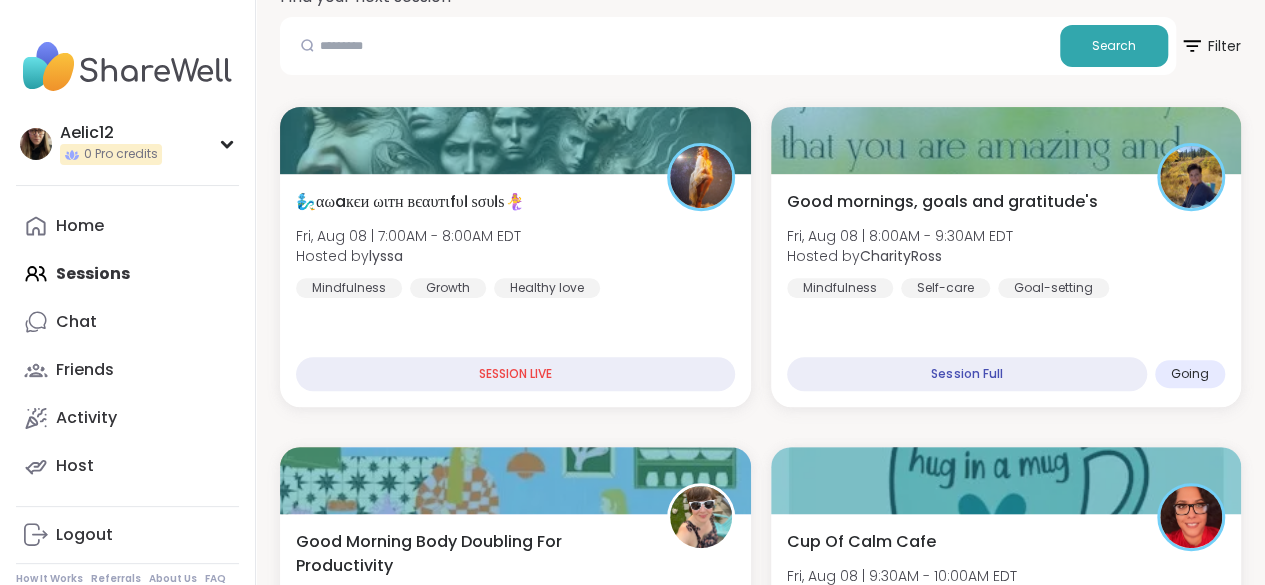 scroll, scrollTop: 323, scrollLeft: 0, axis: vertical 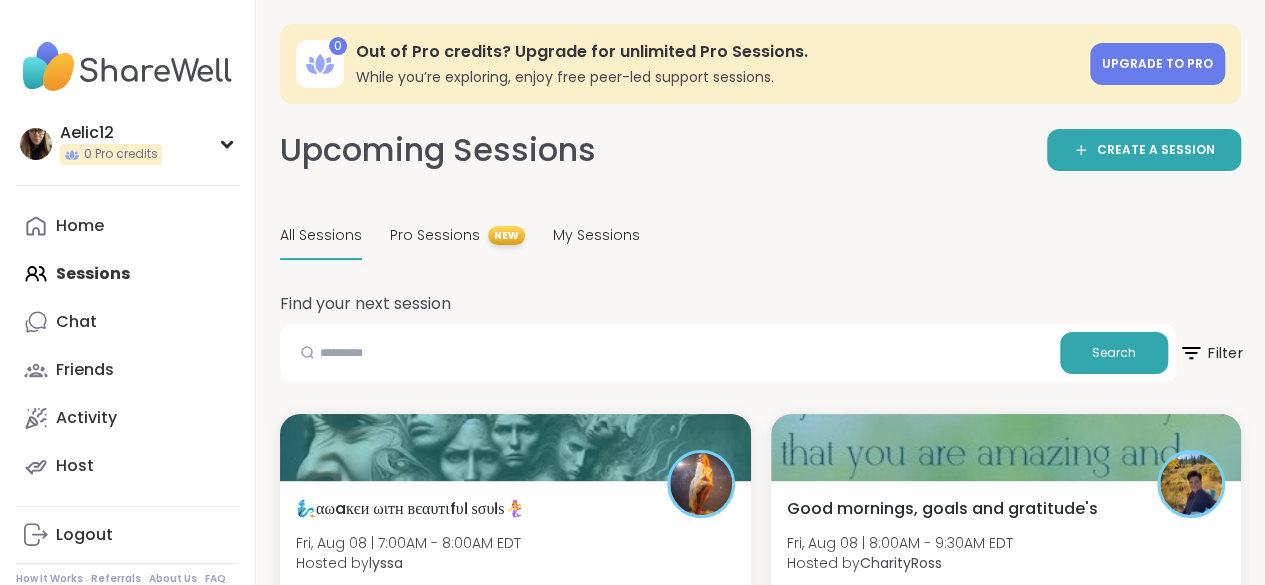 click 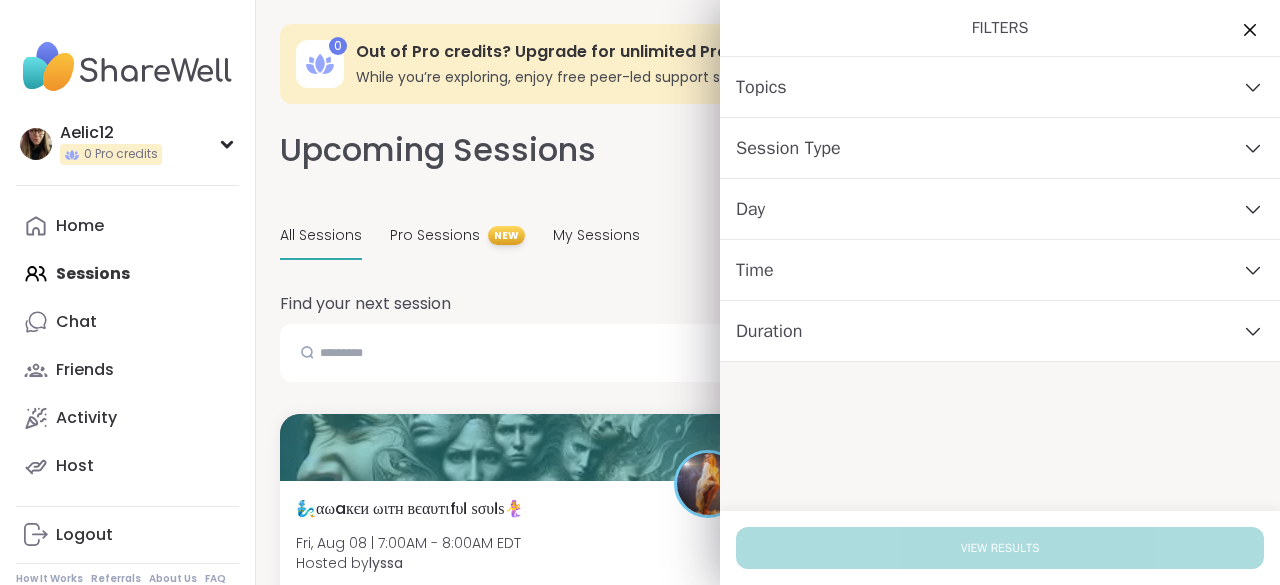 click on "Time" at bounding box center [1000, 270] 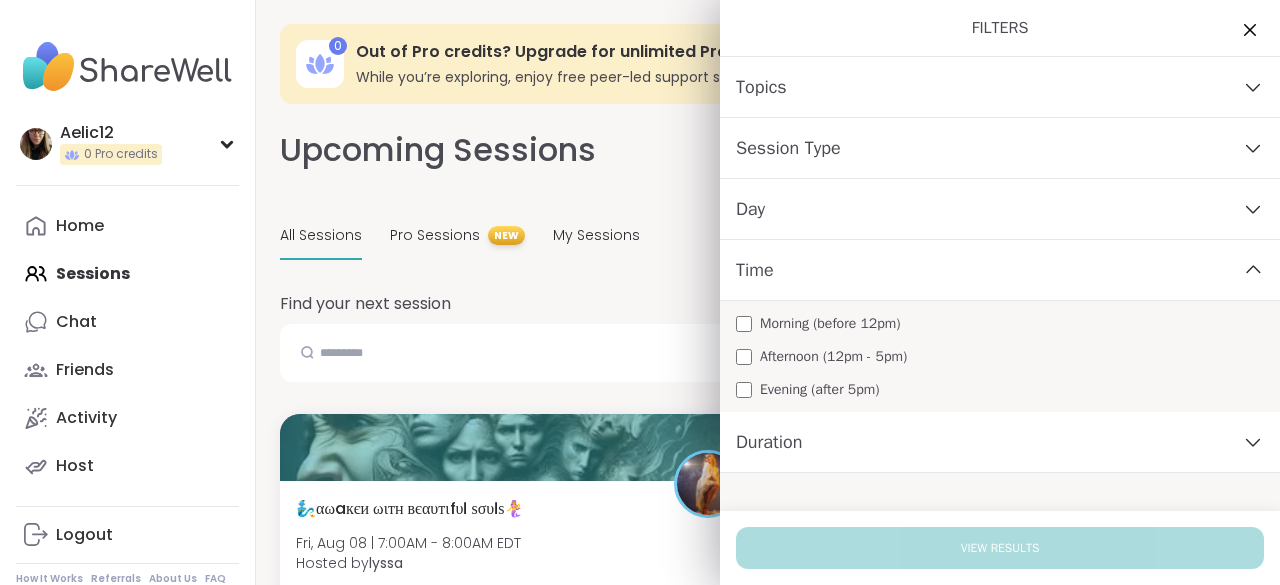 click on "Morning (before 12pm)" at bounding box center (830, 323) 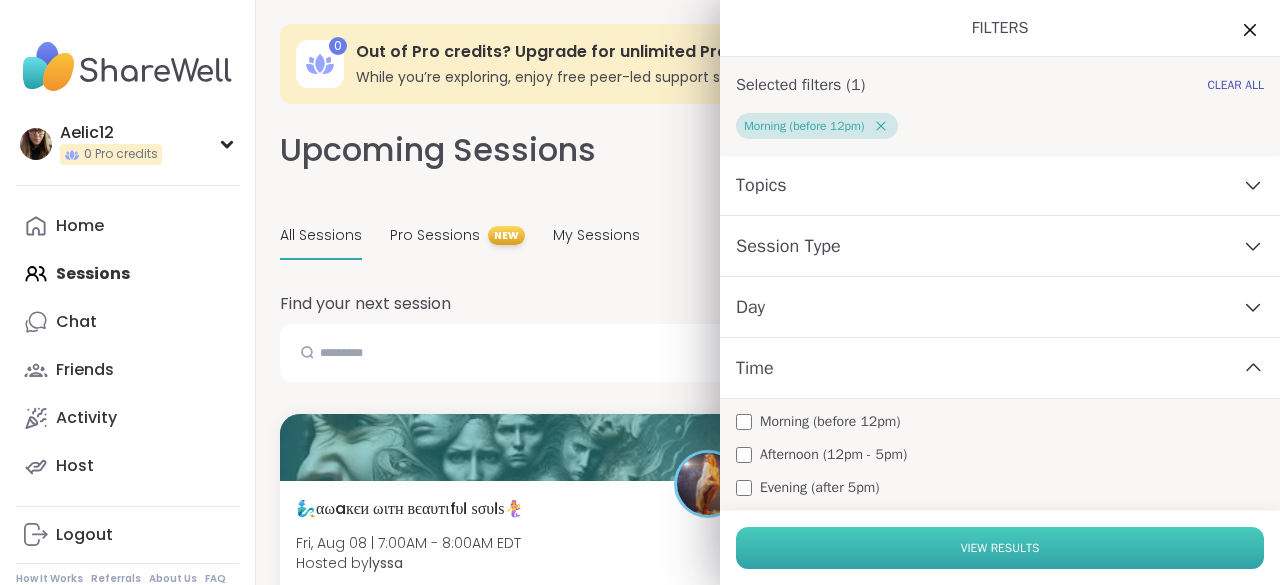 click on "View Results" at bounding box center [1000, 548] 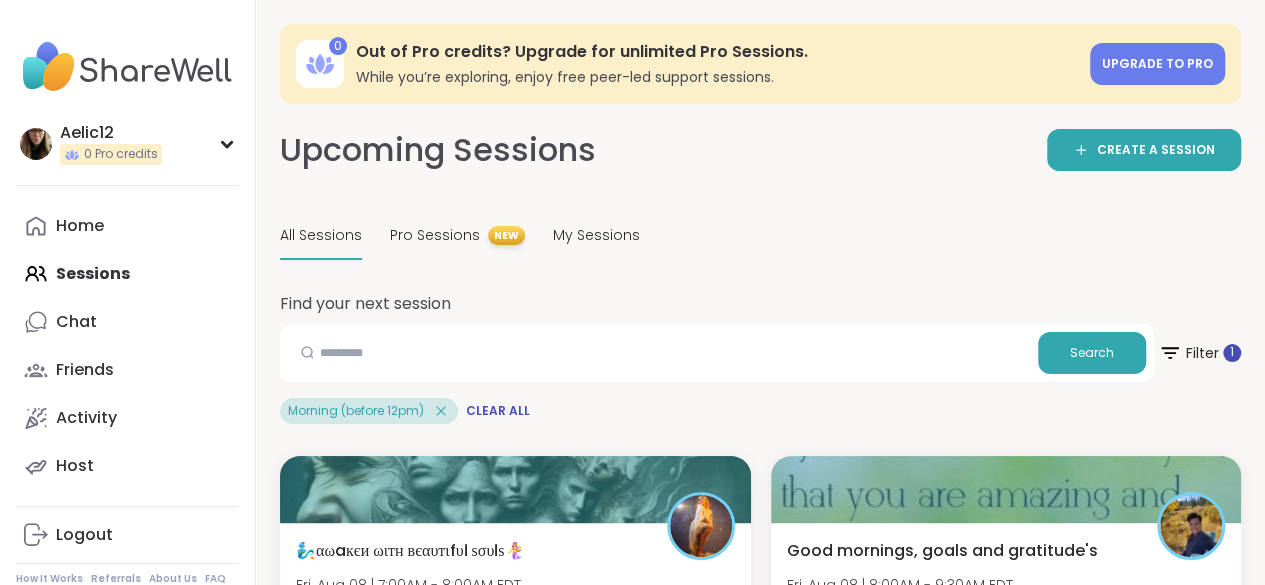 scroll, scrollTop: 512, scrollLeft: 0, axis: vertical 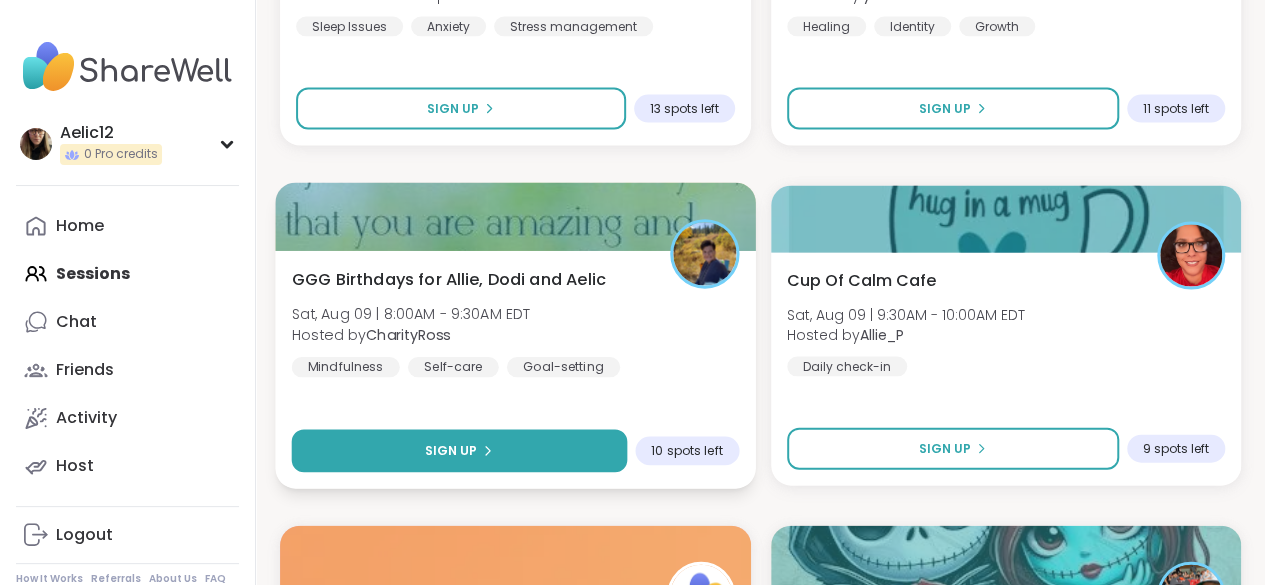click on "Sign Up" at bounding box center [459, 451] 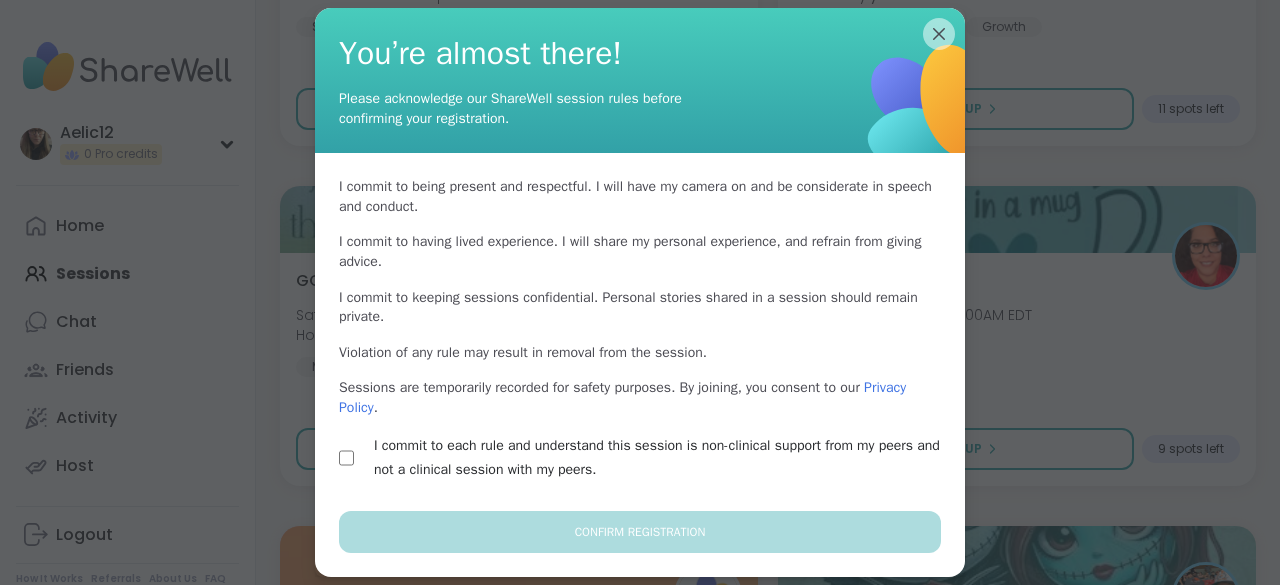 click on "I commit to each rule and understand this session is non-clinical support from my peers and not a clinical session with my peers." at bounding box center (663, 458) 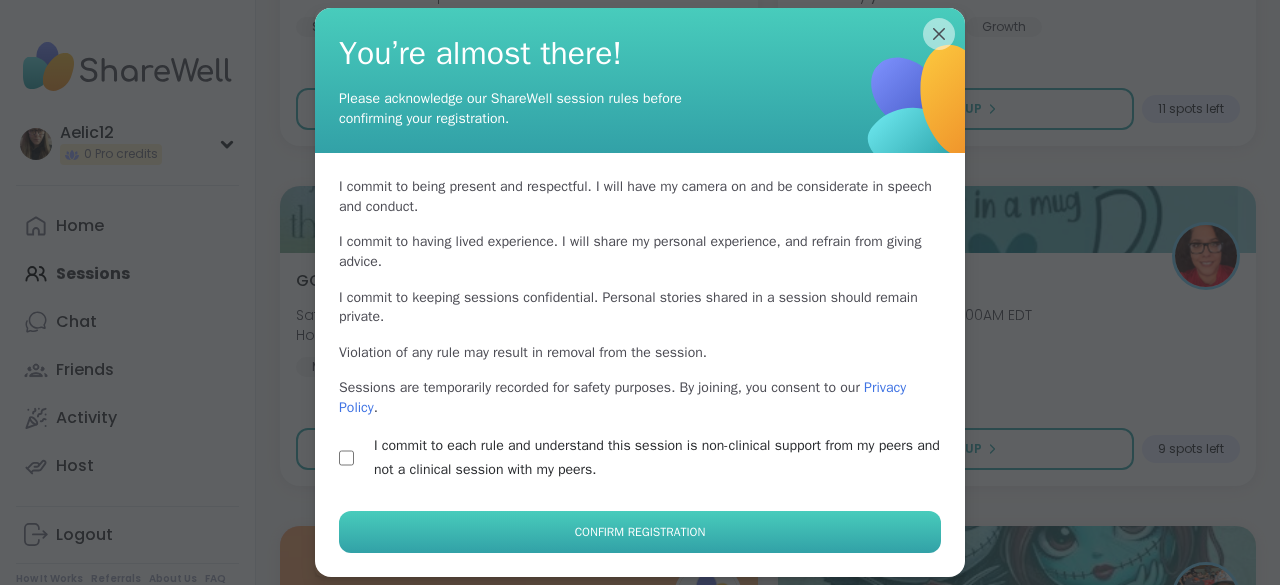 click on "Confirm Registration" at bounding box center (640, 532) 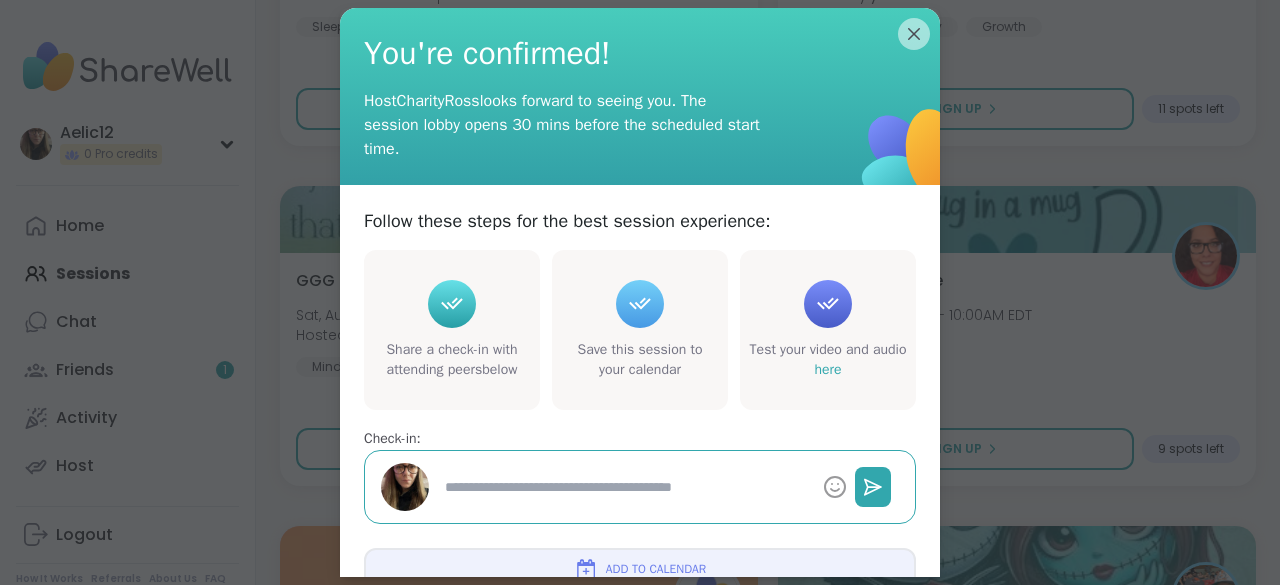 type on "*" 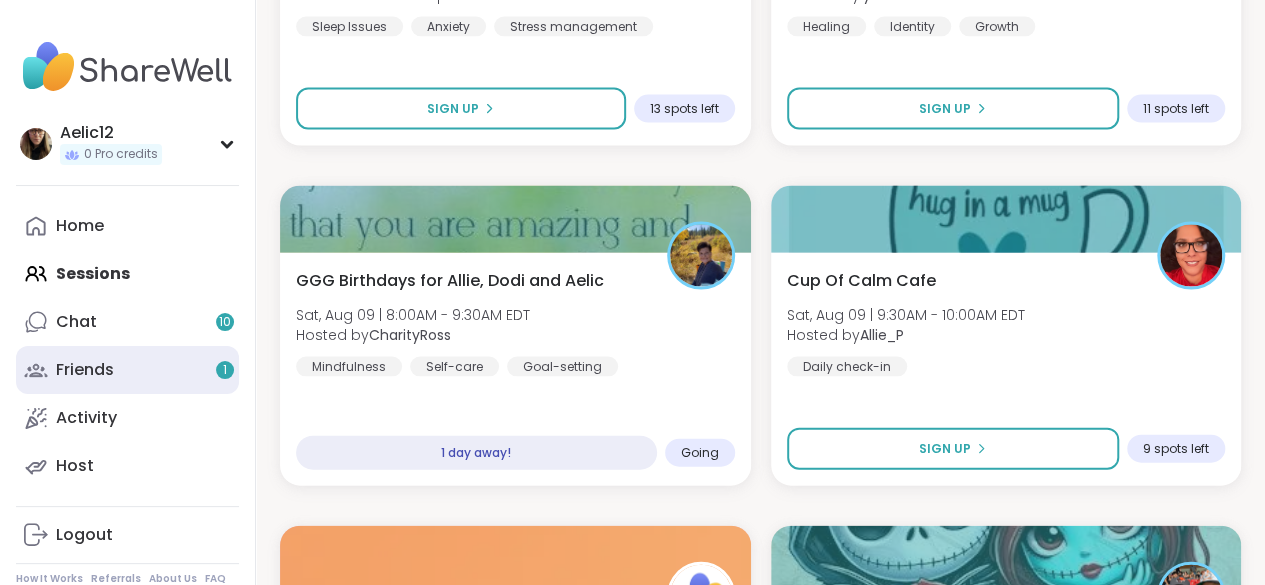 click on "Friends 1" at bounding box center (127, 370) 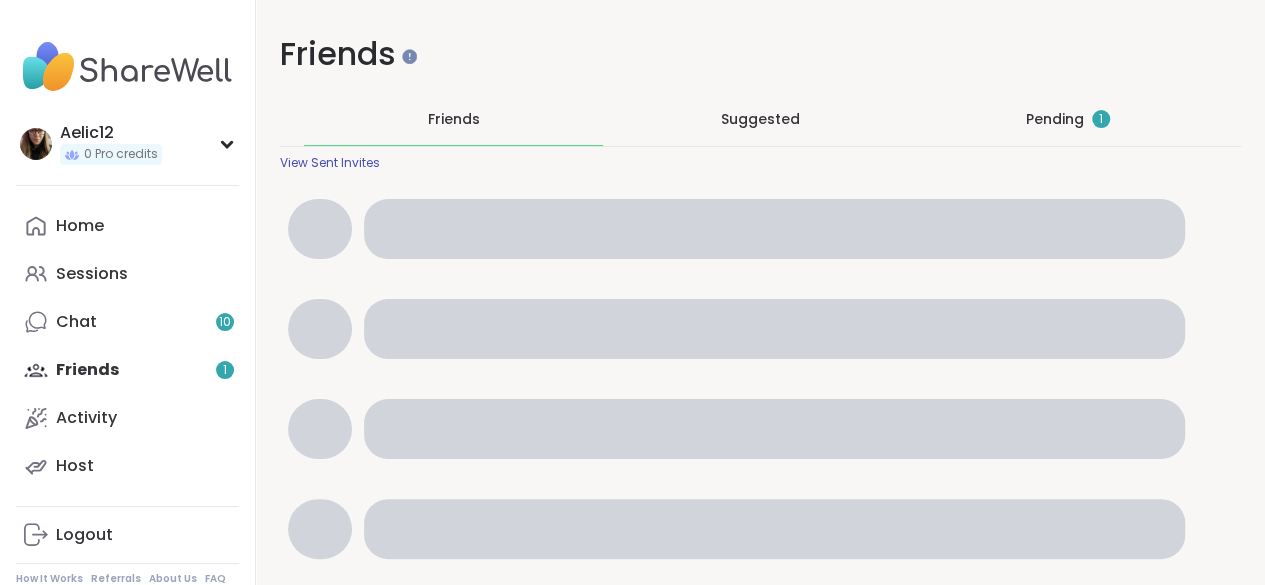 scroll, scrollTop: 0, scrollLeft: 0, axis: both 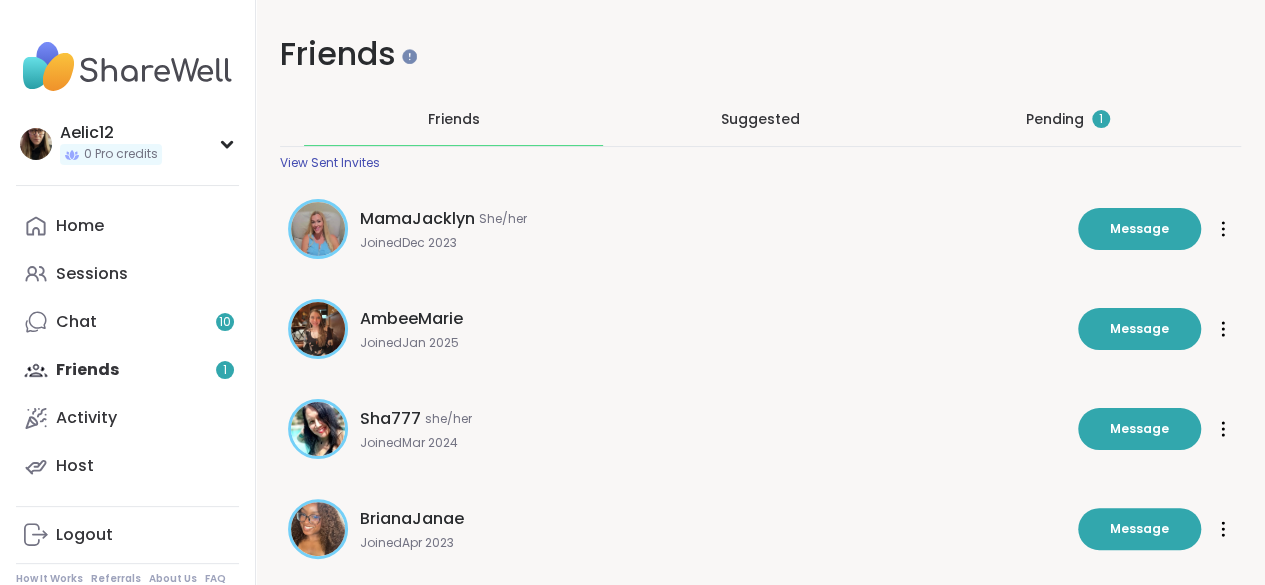 click on "Pending   1" at bounding box center [1068, 119] 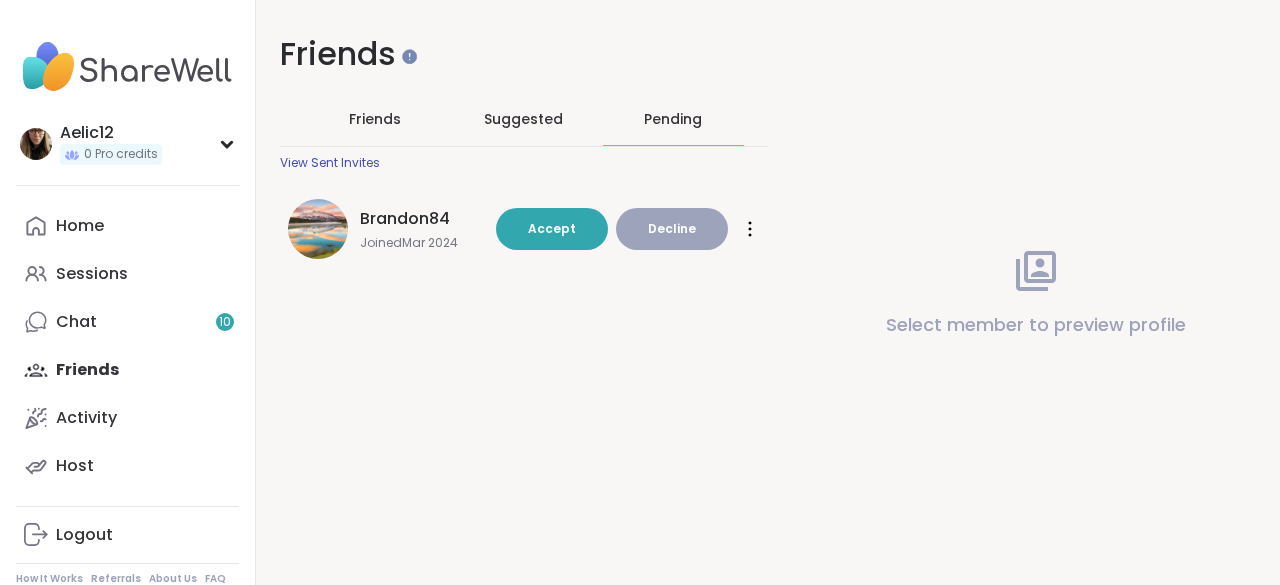 click on "Brandon84" at bounding box center (405, 219) 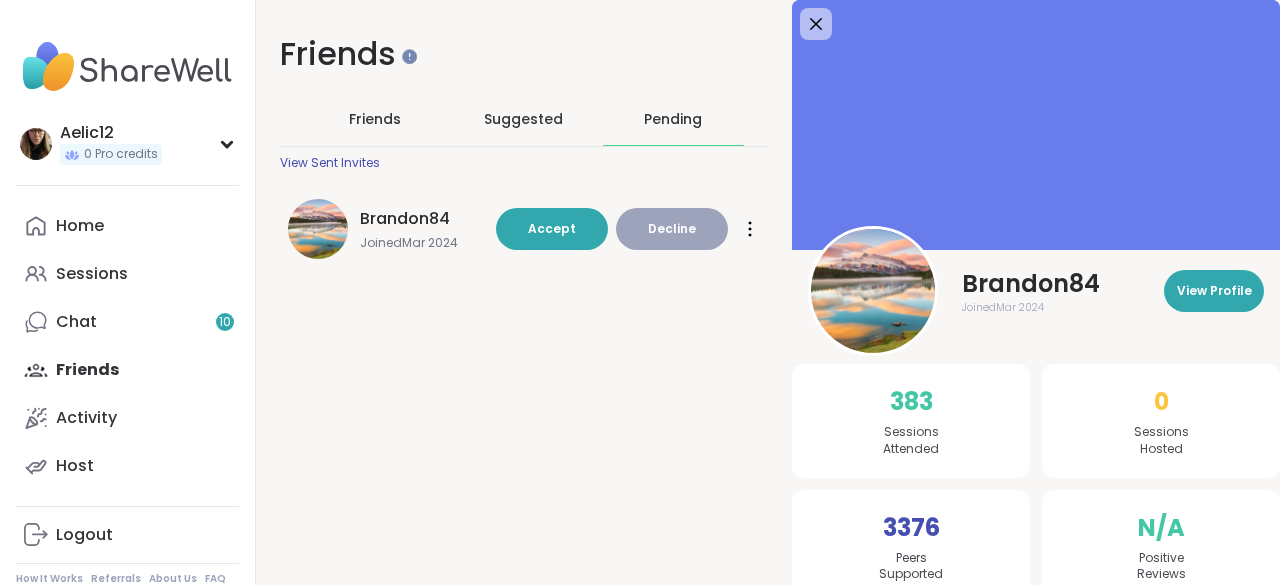 click on "Decline" at bounding box center (672, 229) 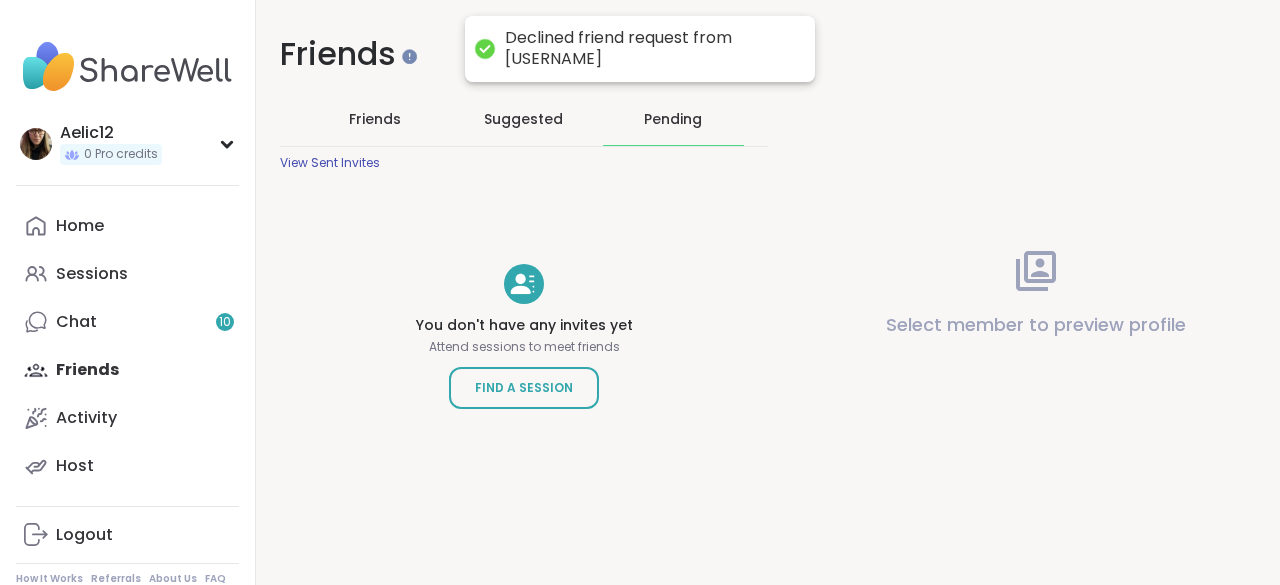 click on "Friends" at bounding box center (374, 119) 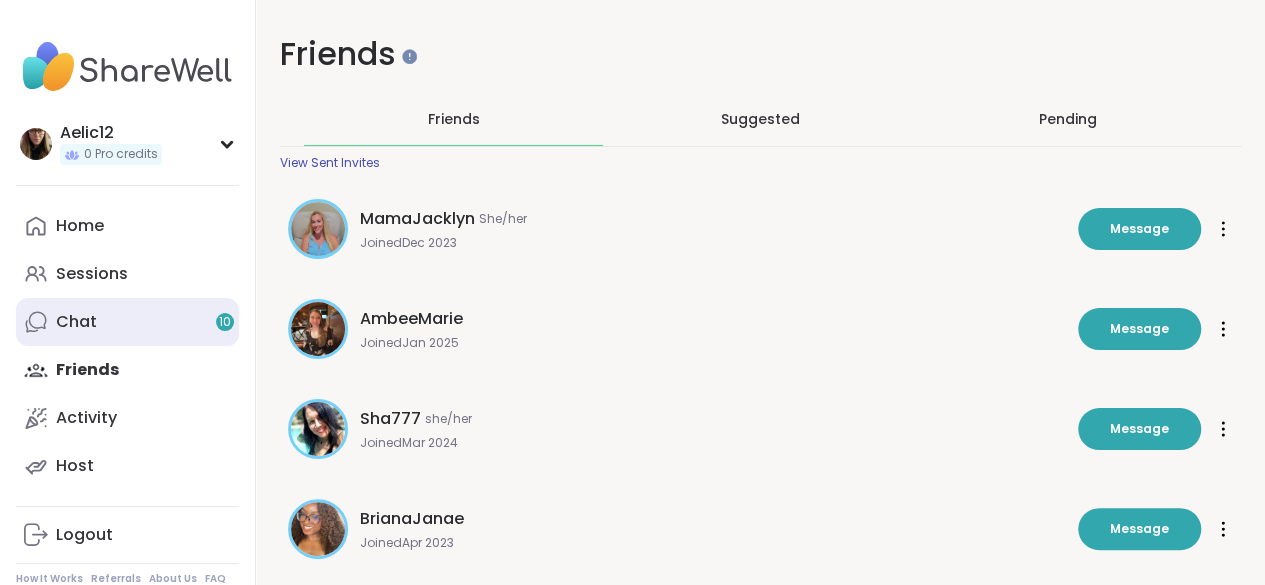 click on "Chat 10" at bounding box center (127, 322) 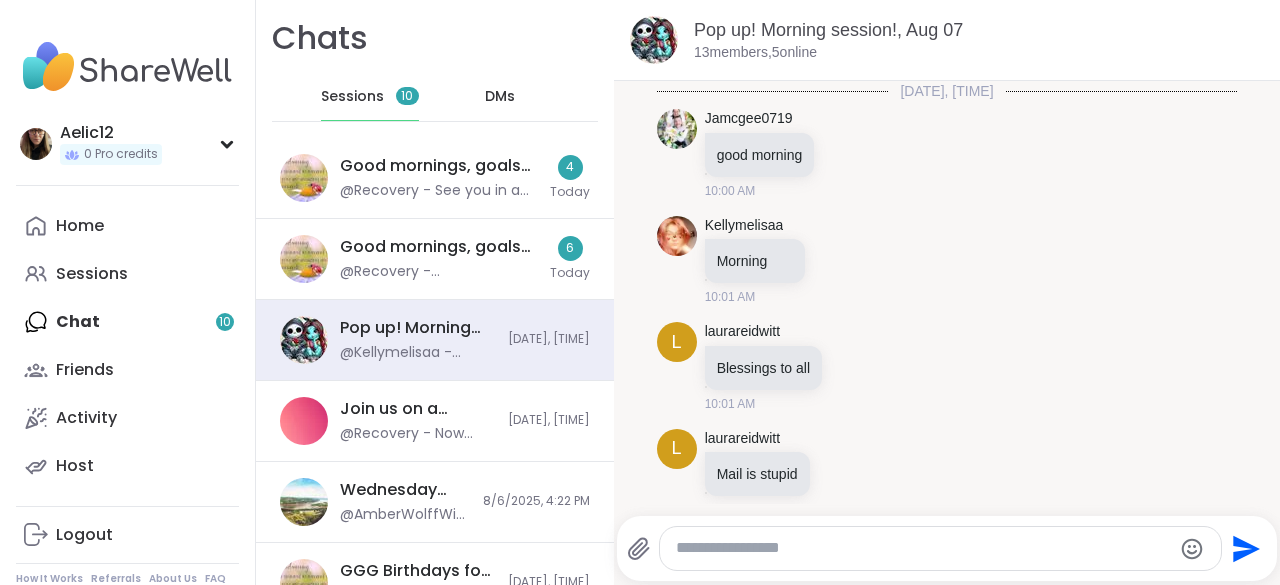 scroll, scrollTop: 10081, scrollLeft: 0, axis: vertical 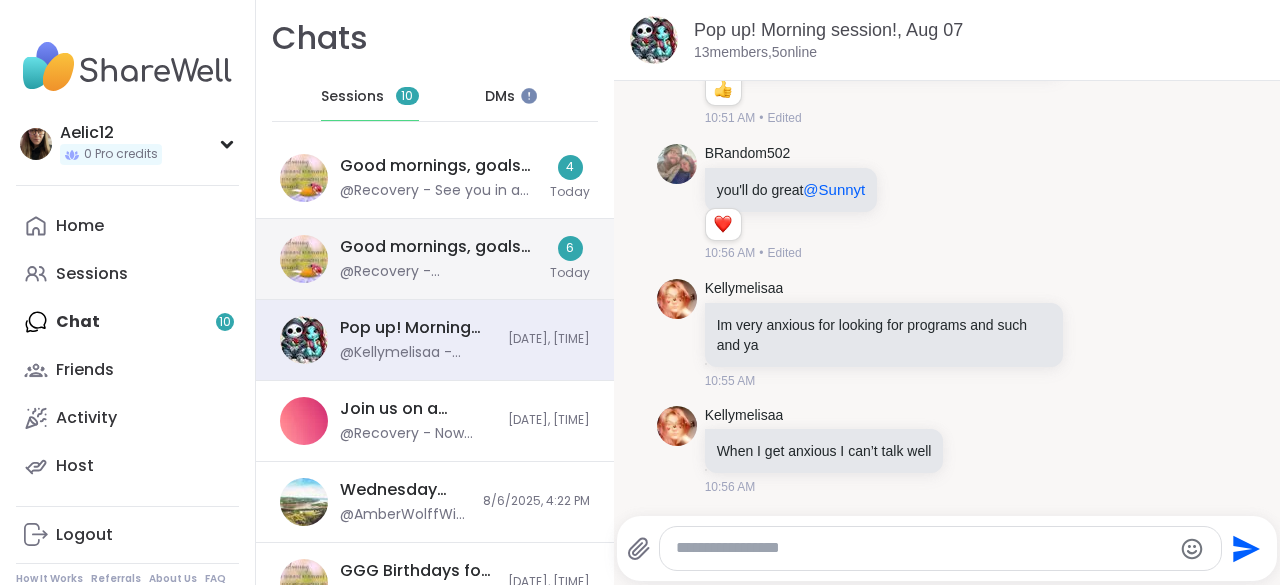 click at bounding box center (304, 259) 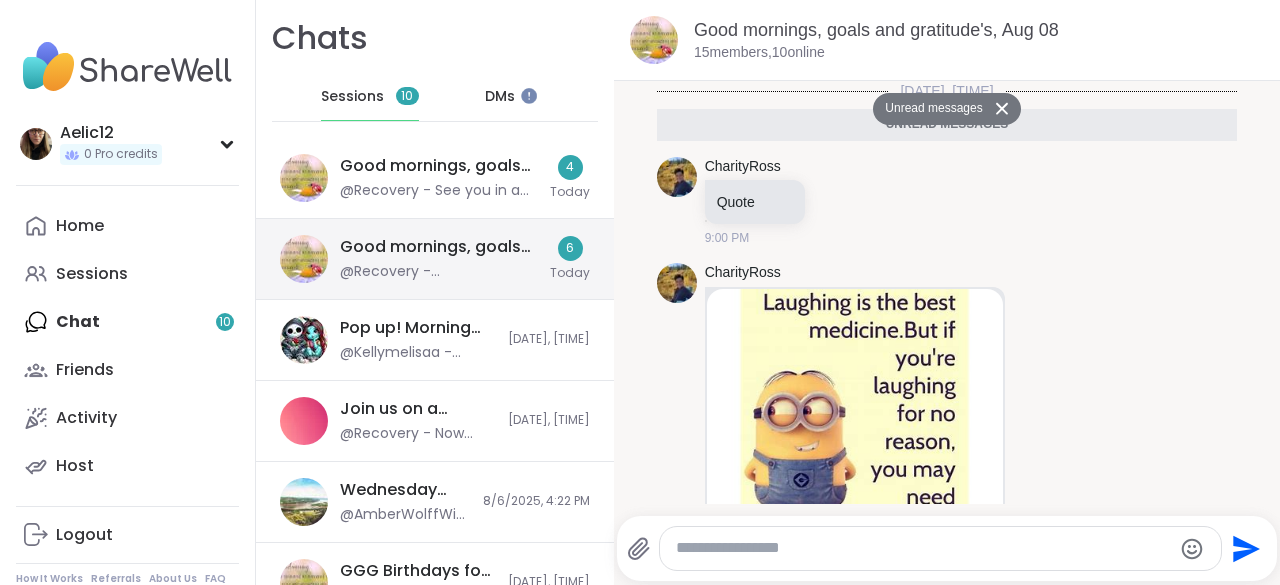 scroll, scrollTop: 1188, scrollLeft: 0, axis: vertical 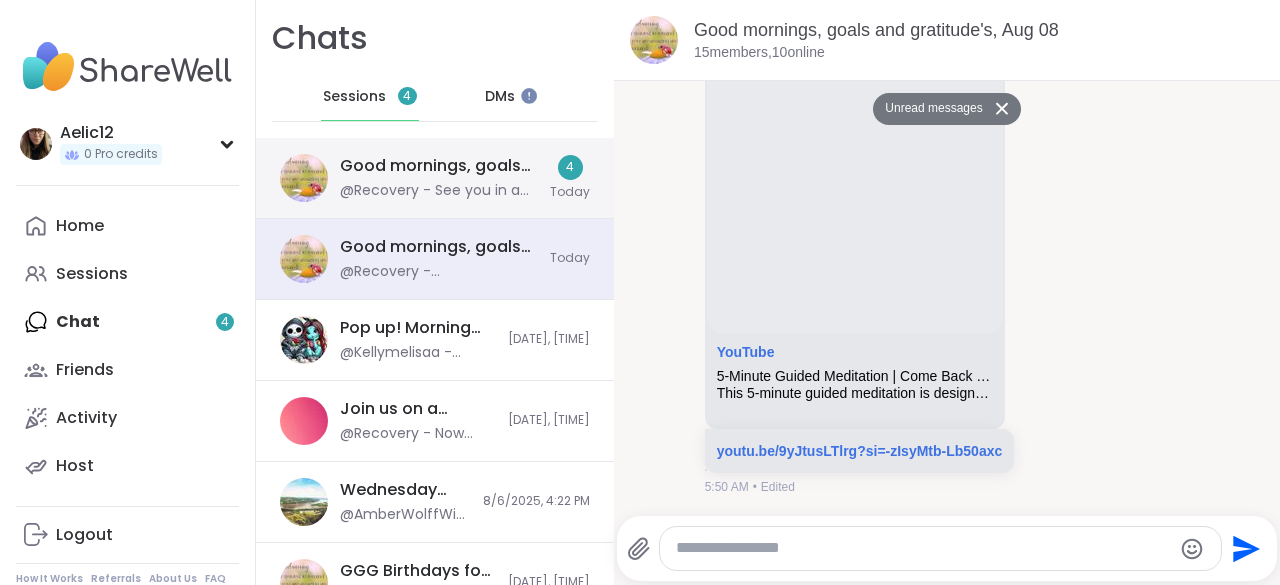 click on "Good mornings, goals and gratitude's, Aug 06 @Recovery - See you in a cup of calm when I can 4 Today" at bounding box center (435, 178) 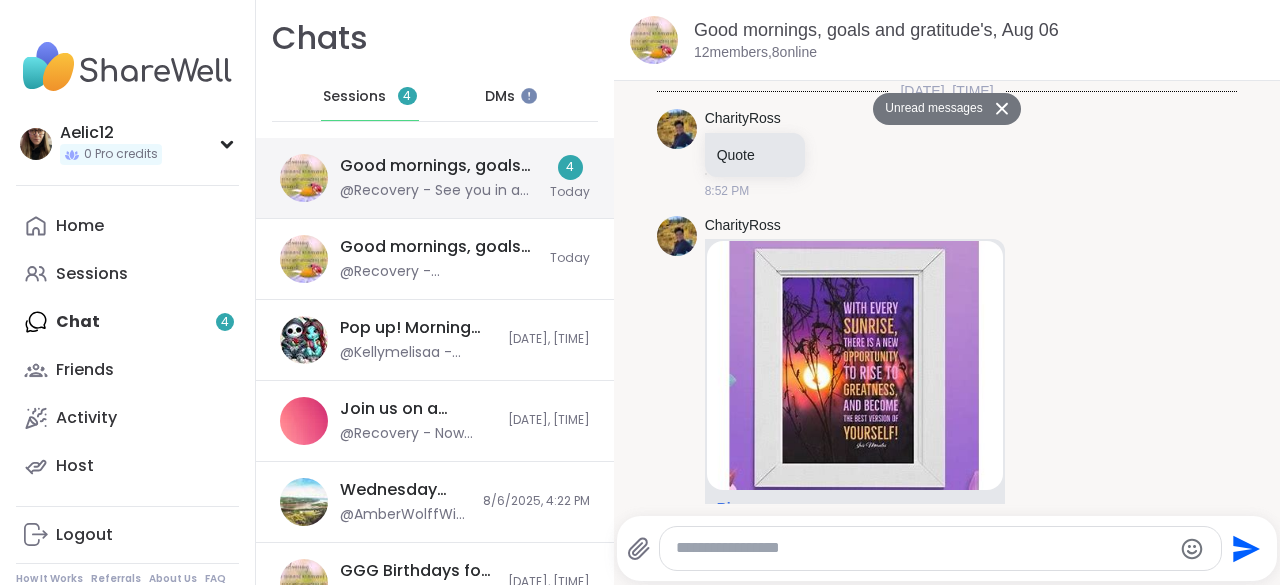 scroll, scrollTop: 3994, scrollLeft: 0, axis: vertical 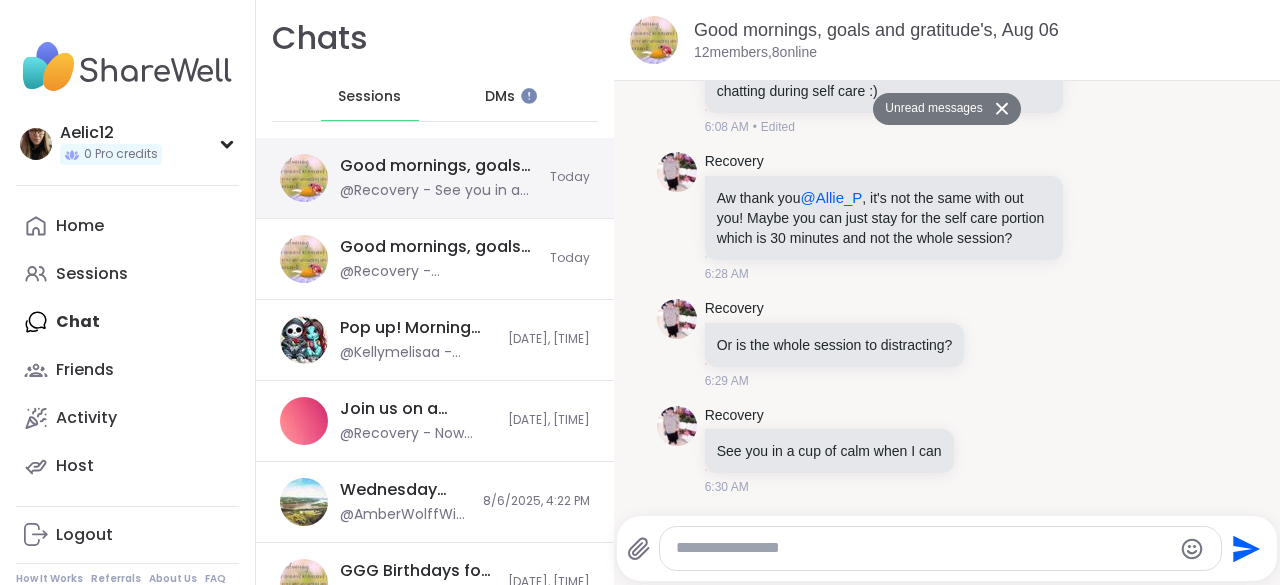 click on "Good mornings, goals and gratitude's, Aug 06 @Recovery - See you in a cup of calm when I can Today" at bounding box center [435, 178] 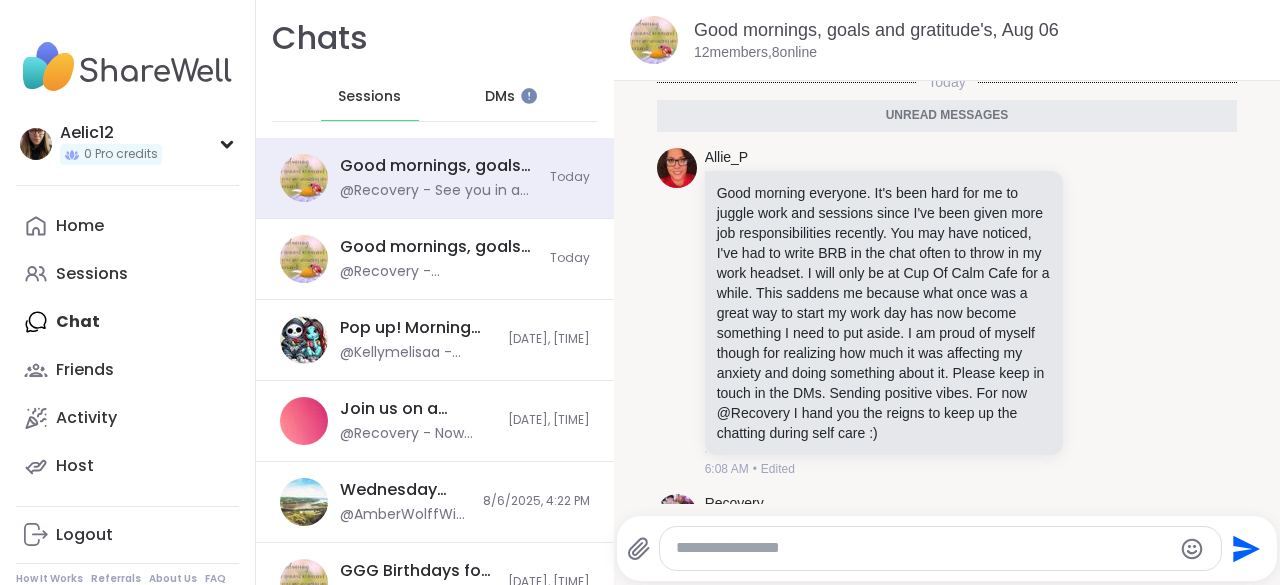 scroll, scrollTop: 3610, scrollLeft: 0, axis: vertical 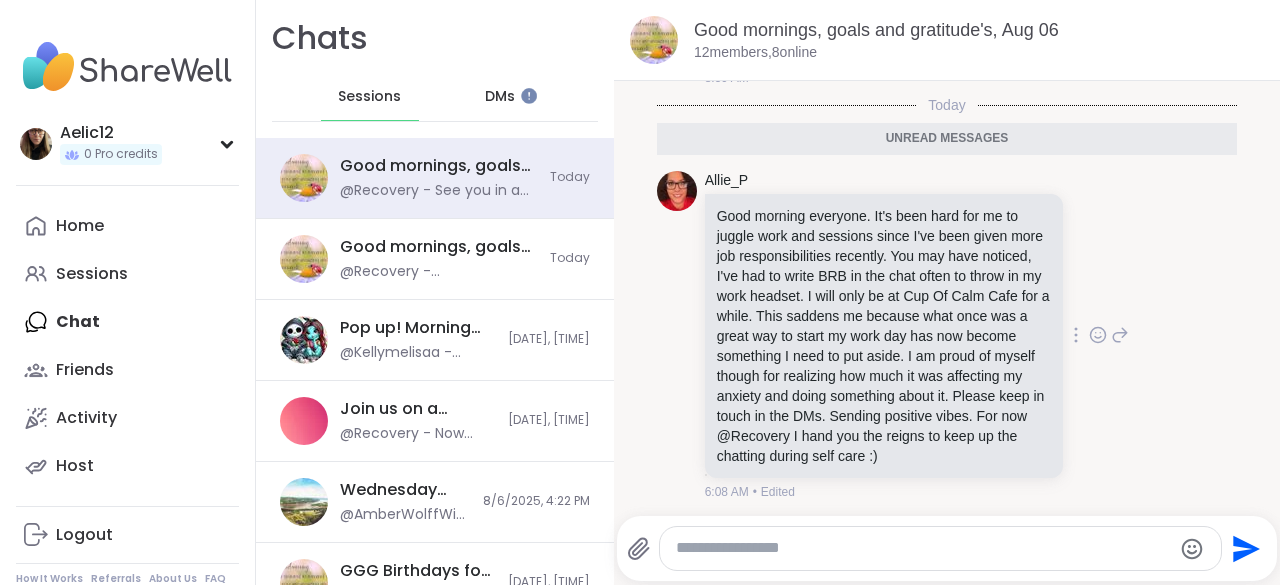 click 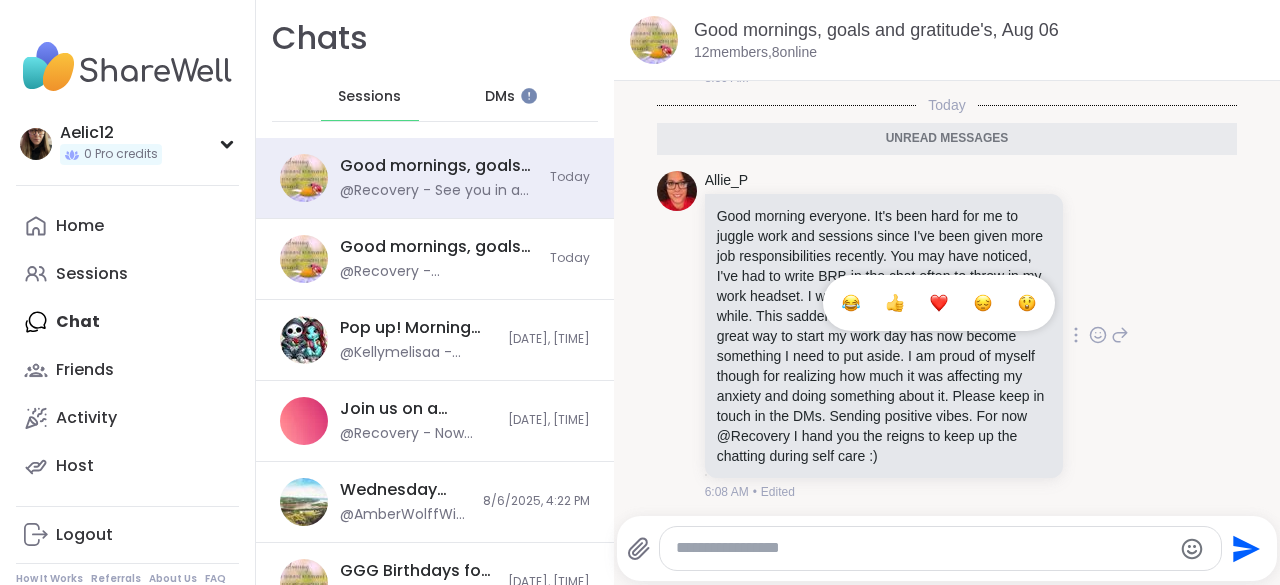 click at bounding box center [939, 303] 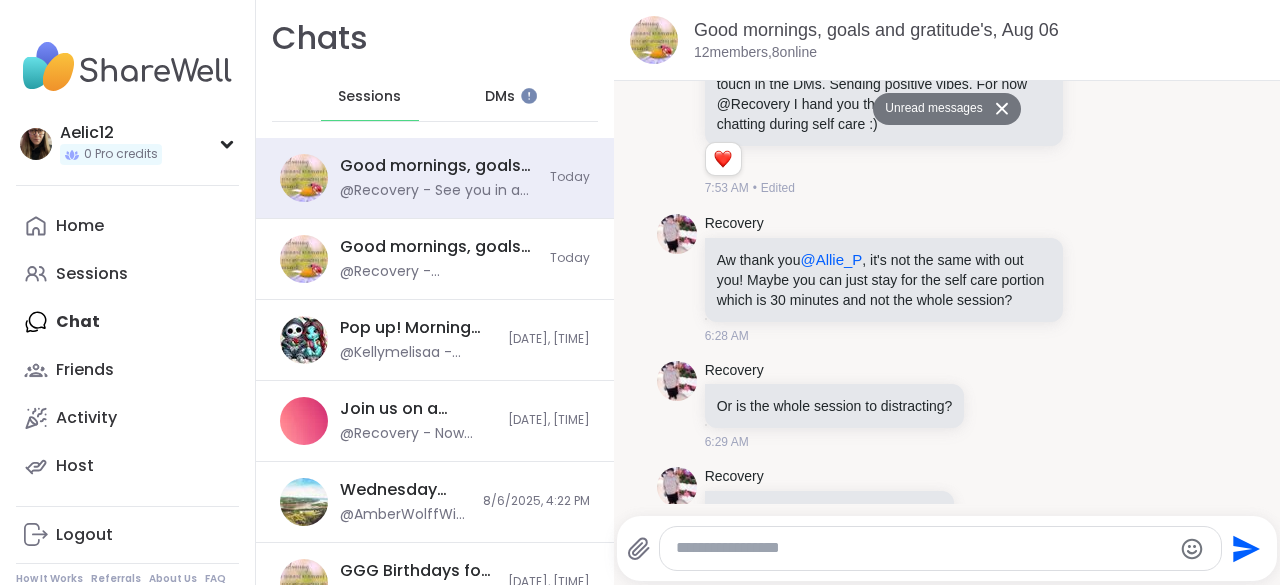 scroll, scrollTop: 4022, scrollLeft: 0, axis: vertical 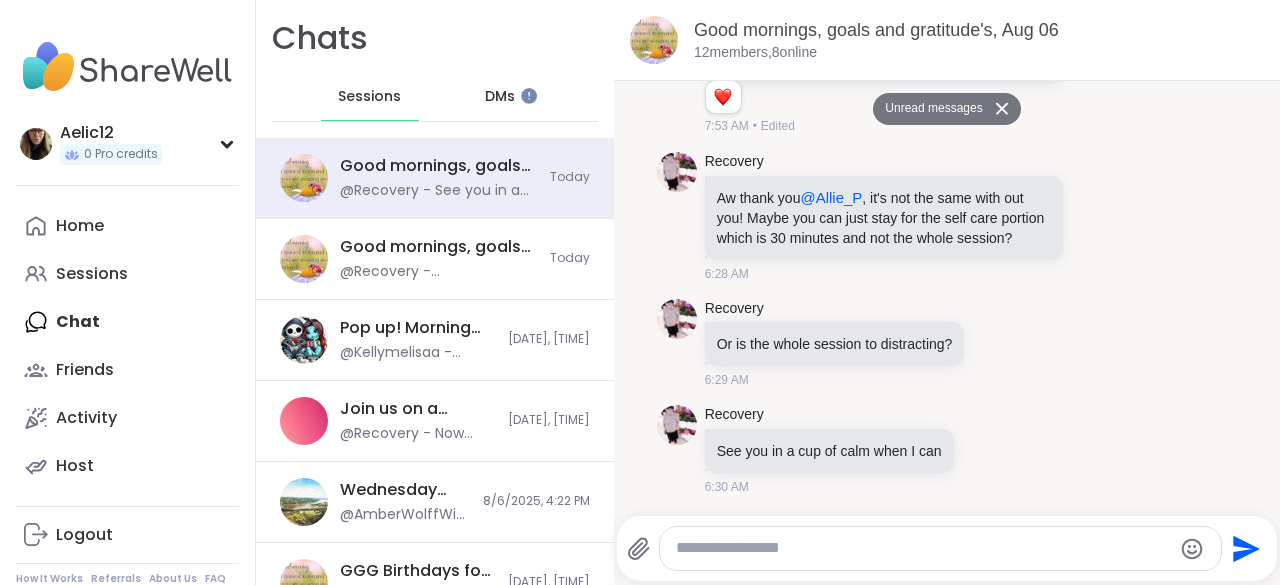 click at bounding box center [923, 548] 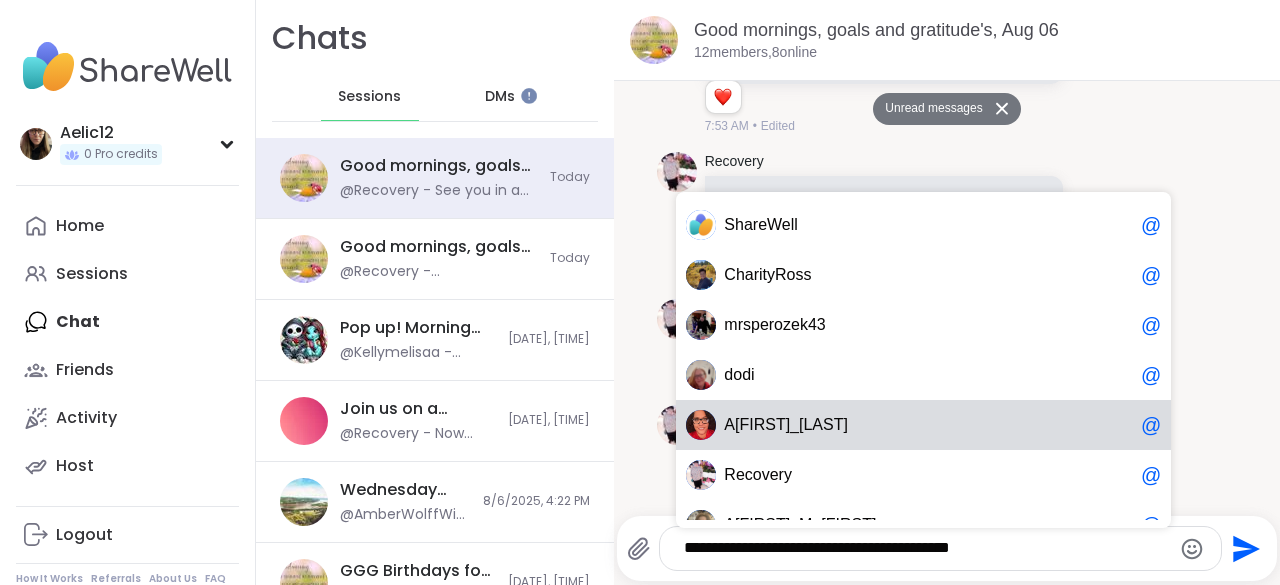 click on "A llie_P @" at bounding box center [923, 425] 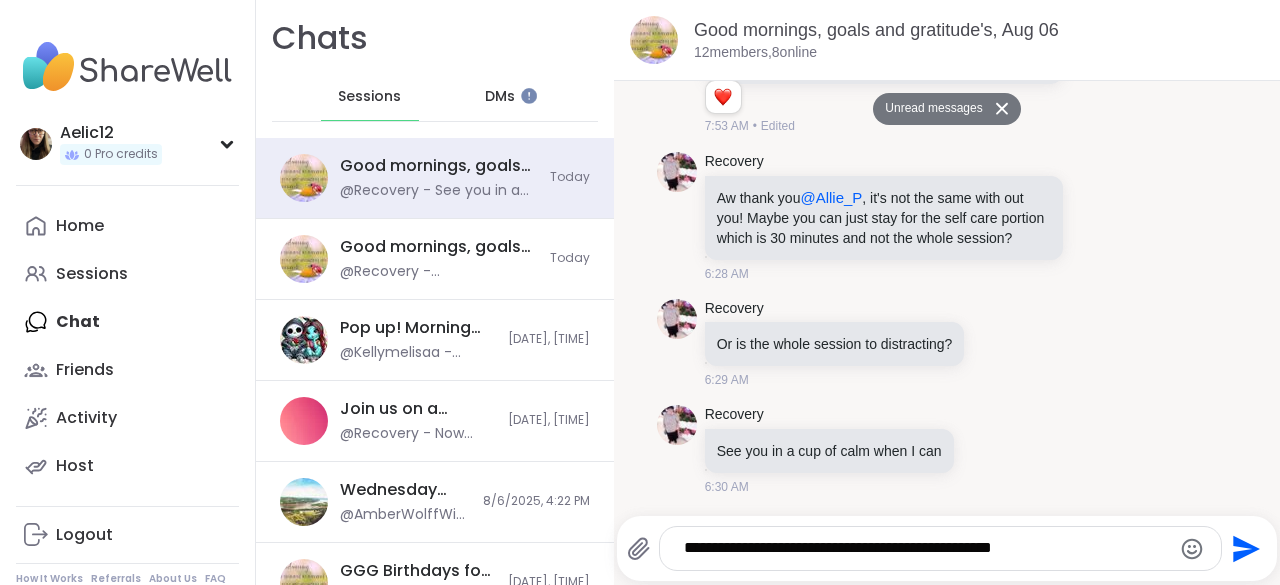click on "**********" at bounding box center [924, 548] 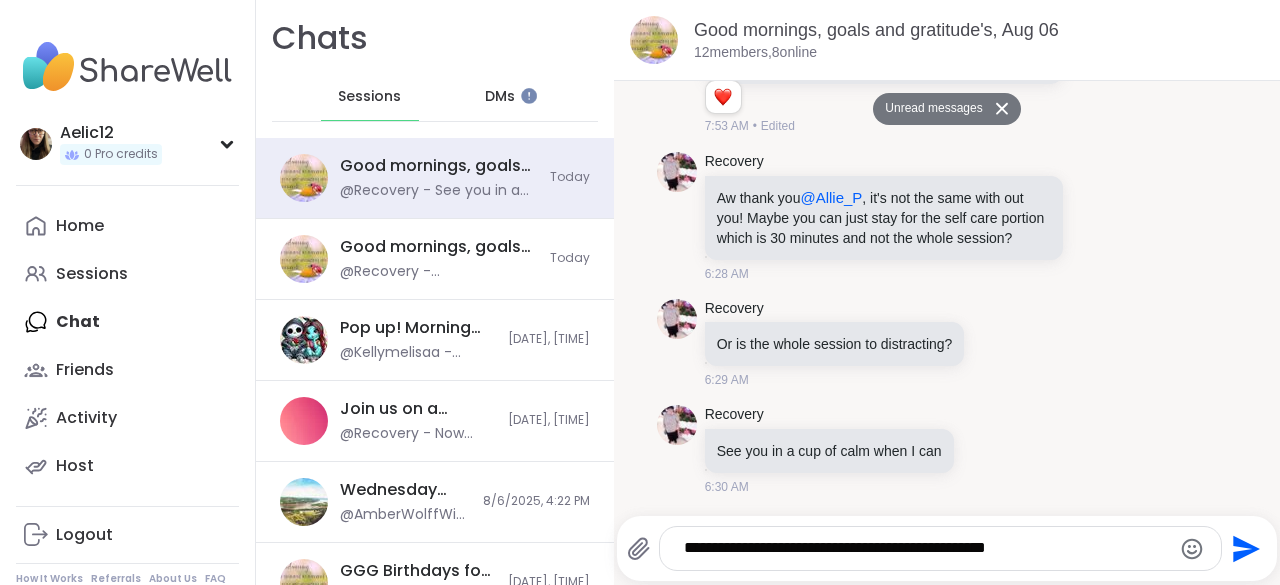 click on "**********" at bounding box center [924, 548] 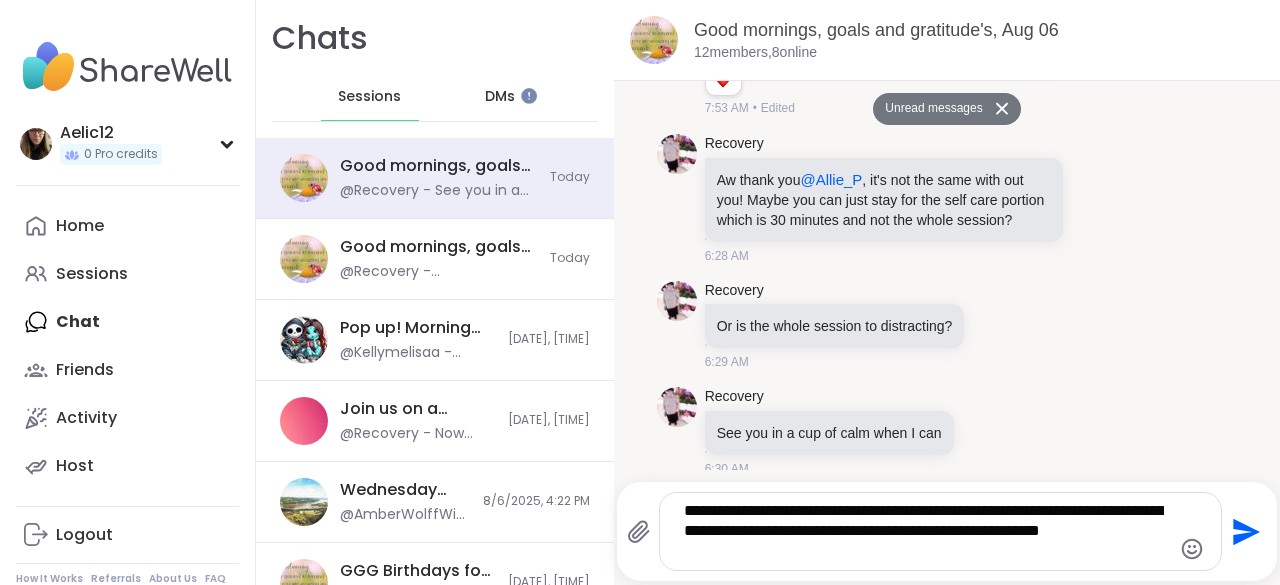 click 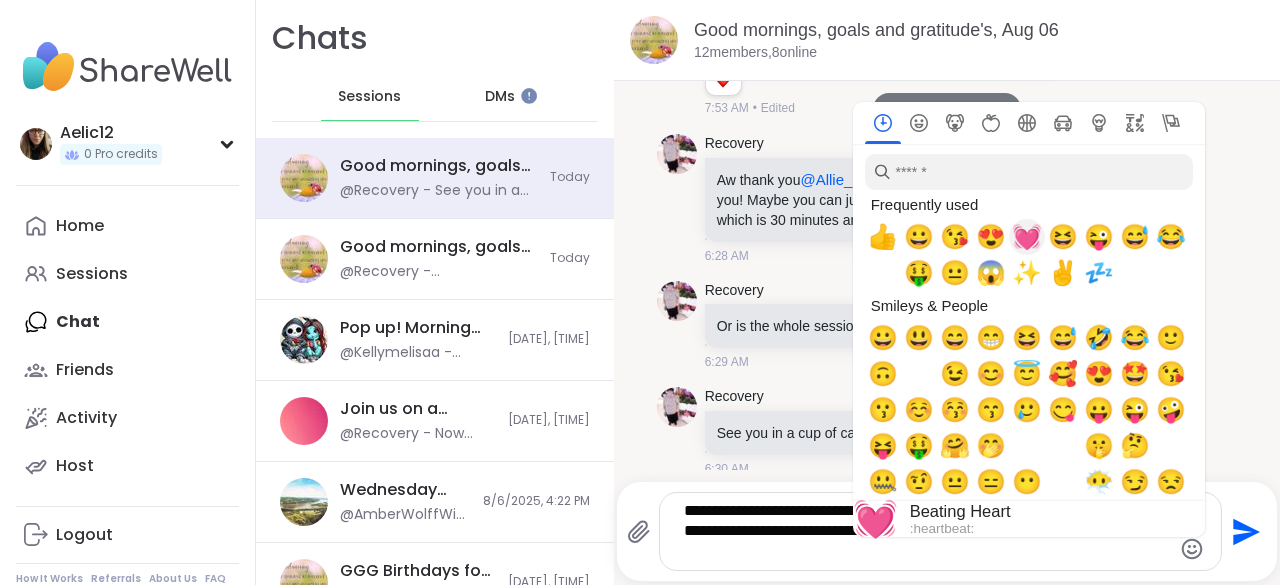 click on "💓" at bounding box center (1027, 237) 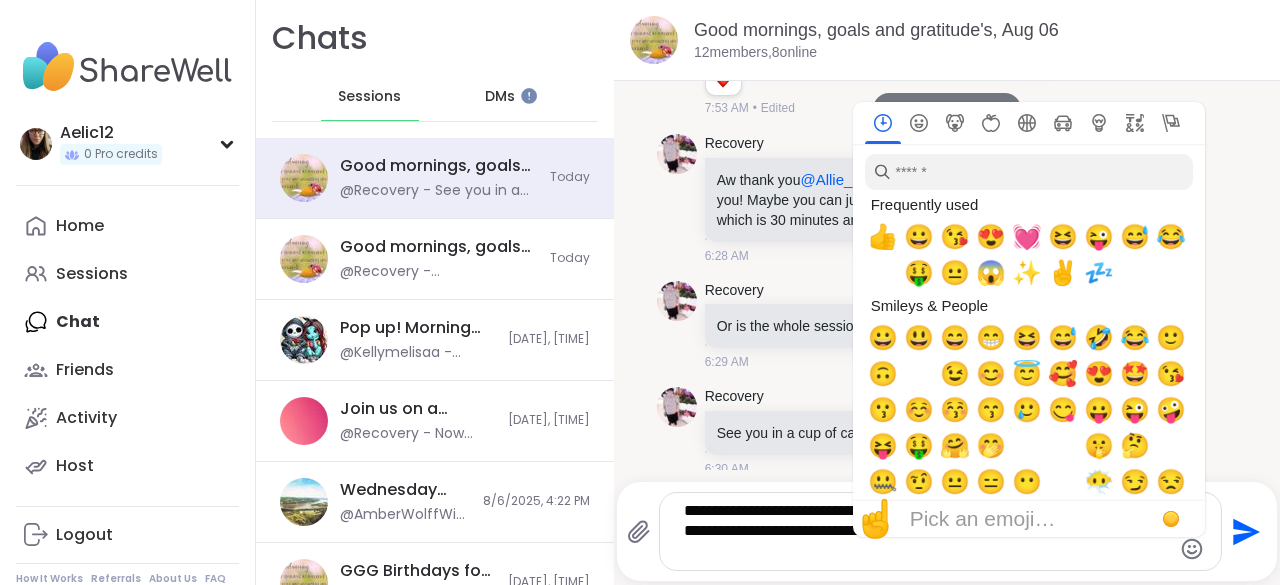 click on "Recovery Or is the whole session to distracting? 6:29 AM" at bounding box center (946, 326) 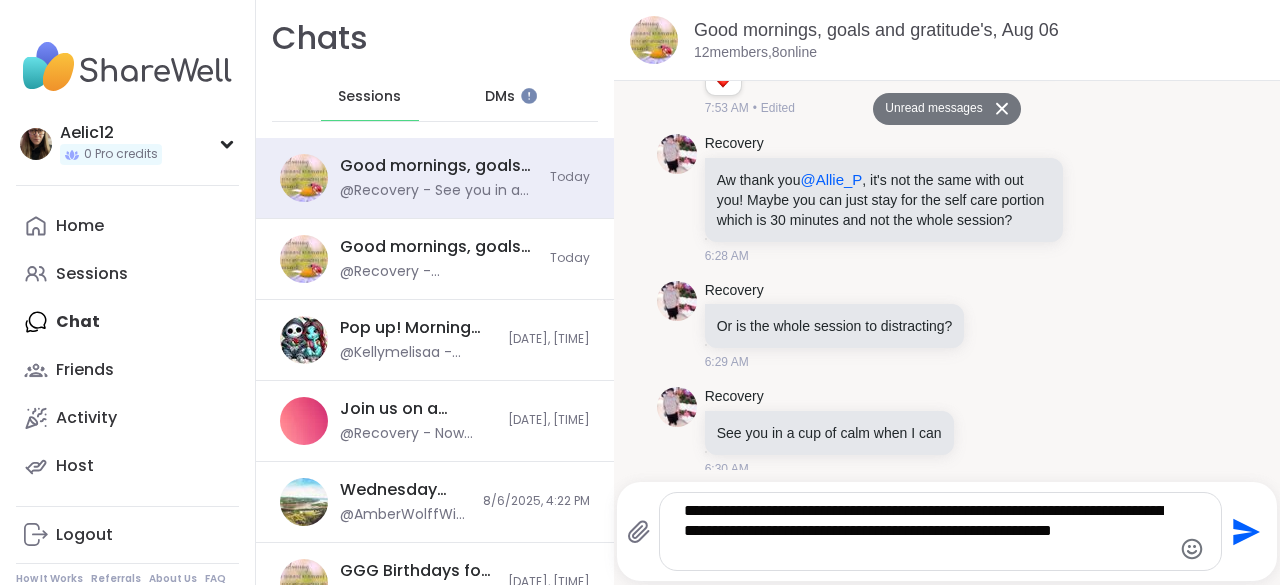 click on "Send" 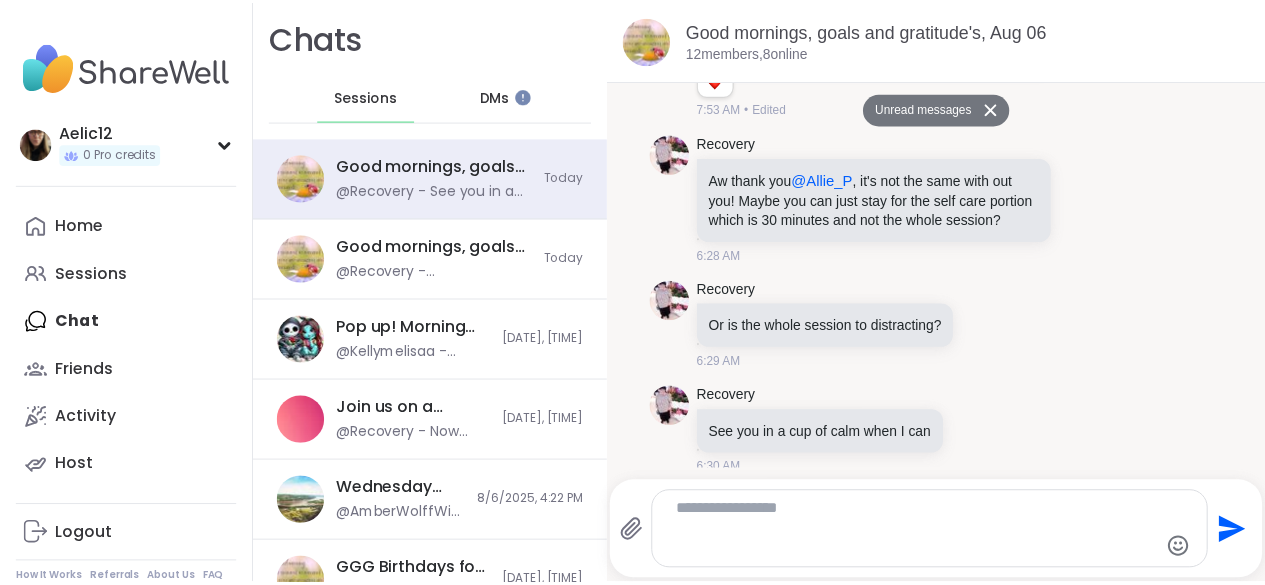 scroll, scrollTop: 4140, scrollLeft: 0, axis: vertical 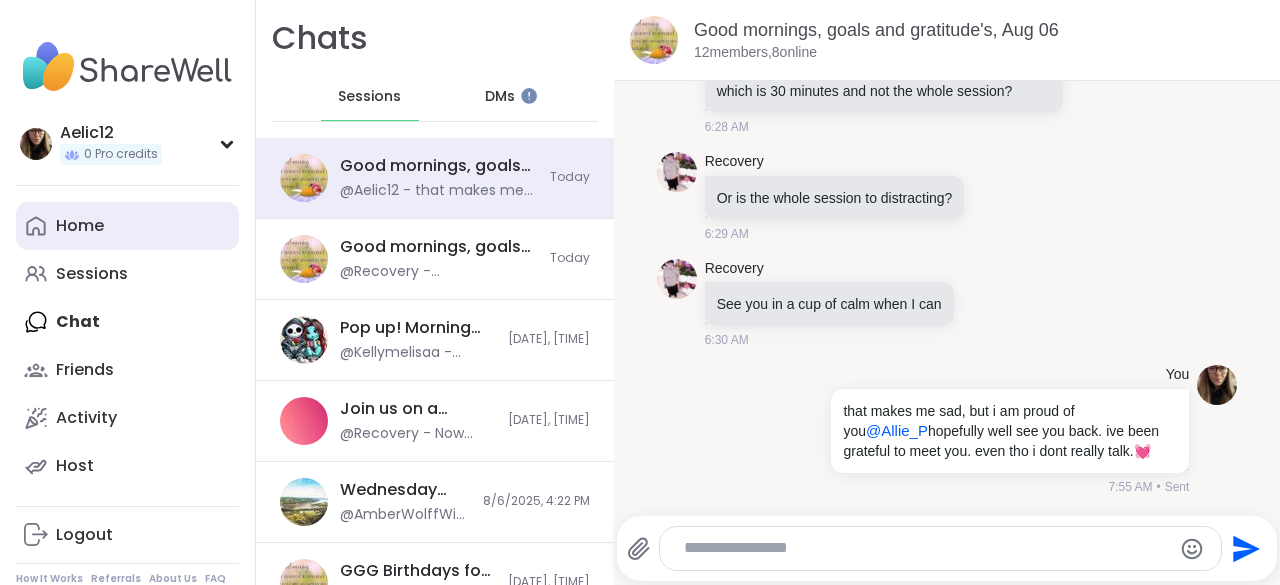 click on "Home" at bounding box center [127, 226] 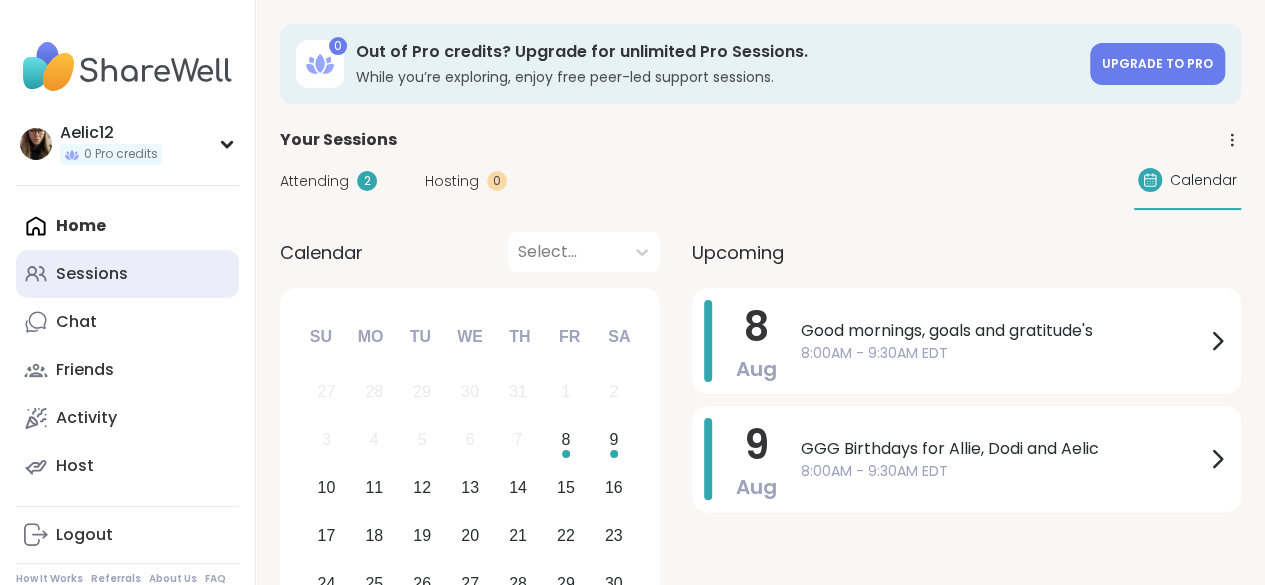 click on "Sessions" at bounding box center (127, 274) 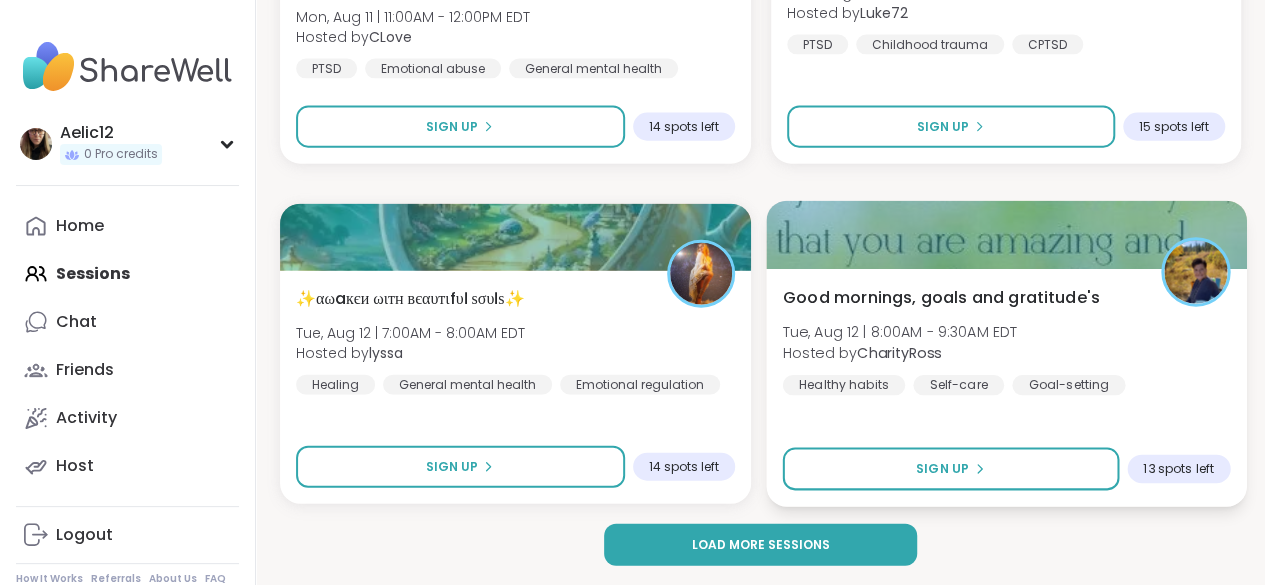 scroll, scrollTop: 6018, scrollLeft: 0, axis: vertical 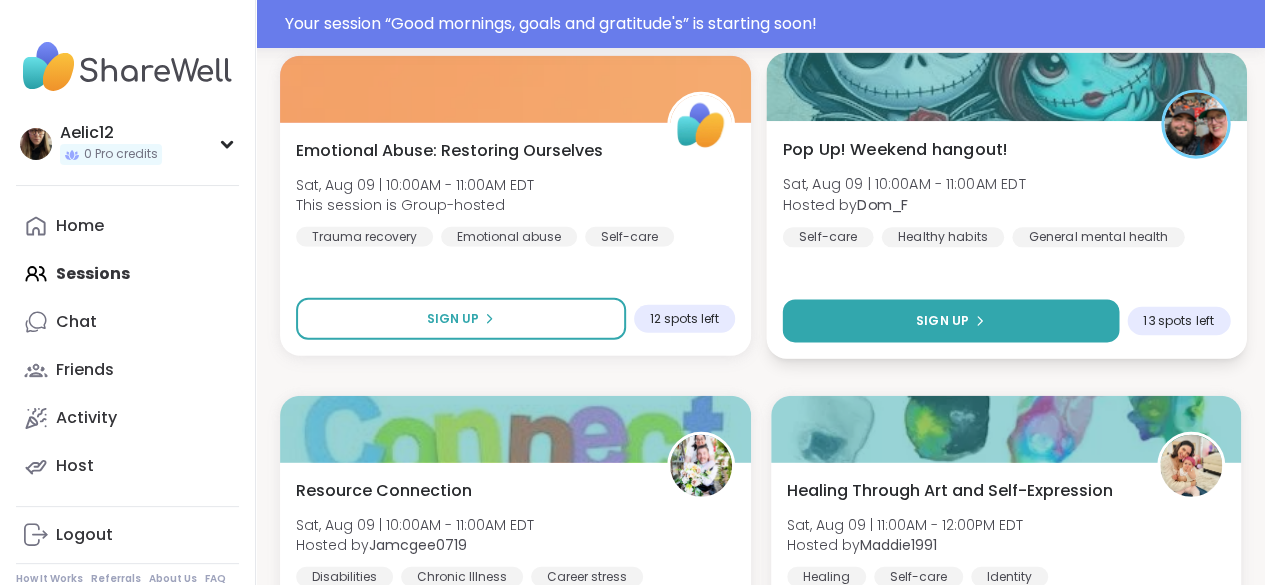 click on "Sign Up" at bounding box center [950, 321] 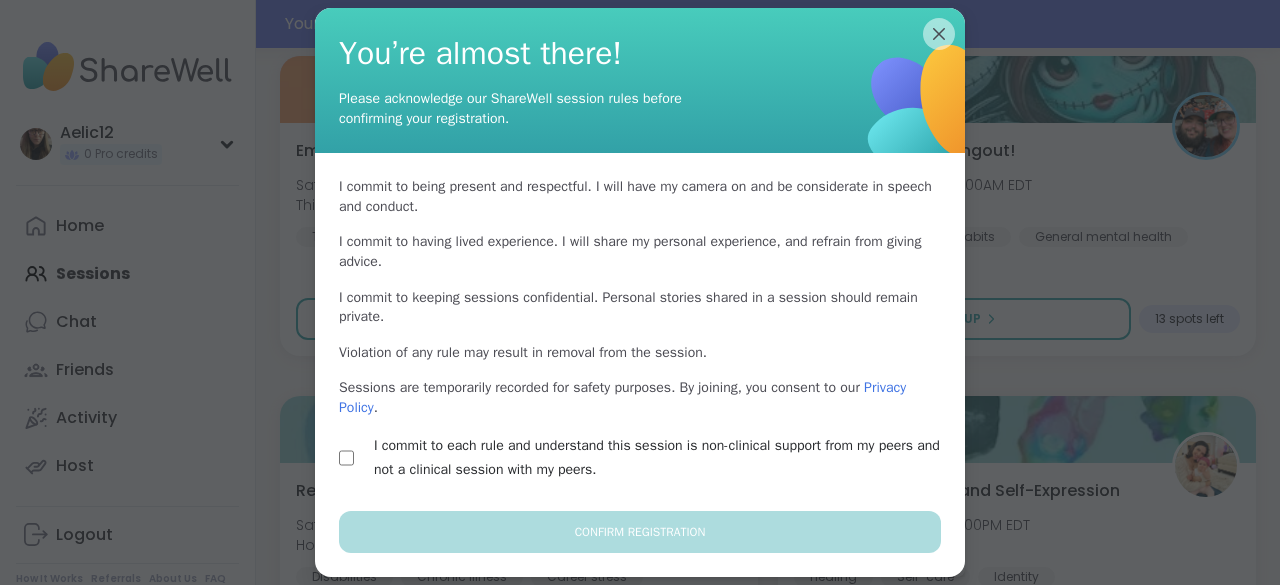 click on "I commit to being present and respectful . I will have my camera on and be considerate in speech and conduct. I commit to having lived experience . I will share my personal experience, and refrain from giving advice. I commit to keeping sessions confidential . Personal stories shared in a session should remain private. Violation of any rule may result in removal from the session. Sessions are temporarily recorded for safety purposes. By joining, you consent to our   Privacy Policy . I commit to each rule and understand this session is non-clinical support from my peers and not a clinical session with my peers." at bounding box center (640, 331) 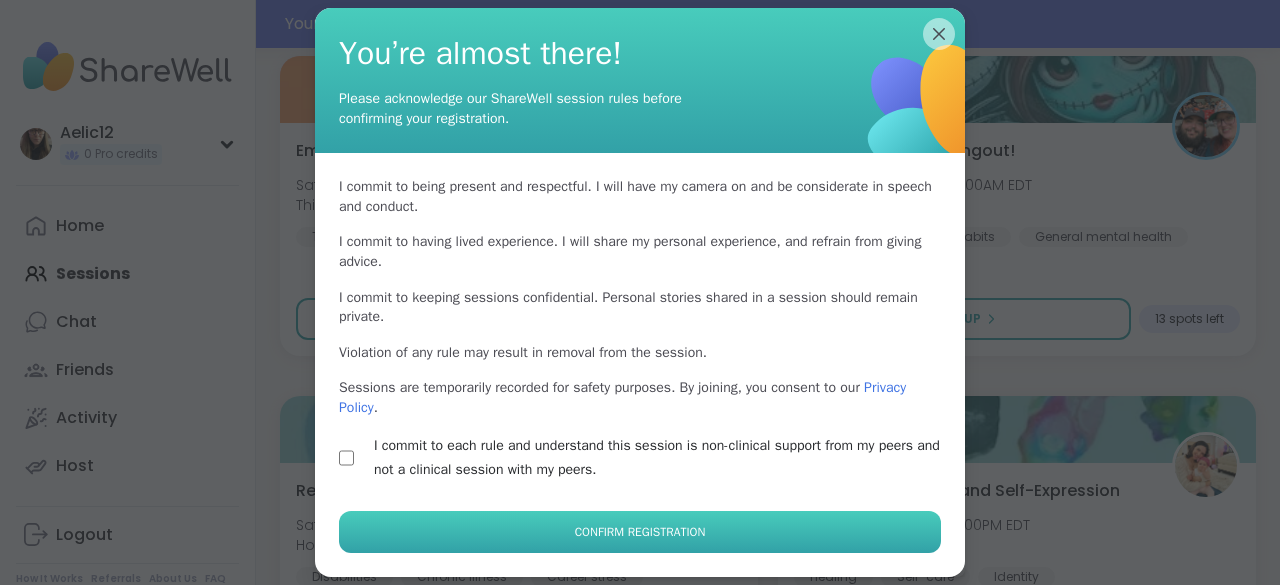 click on "Confirm Registration" at bounding box center (640, 532) 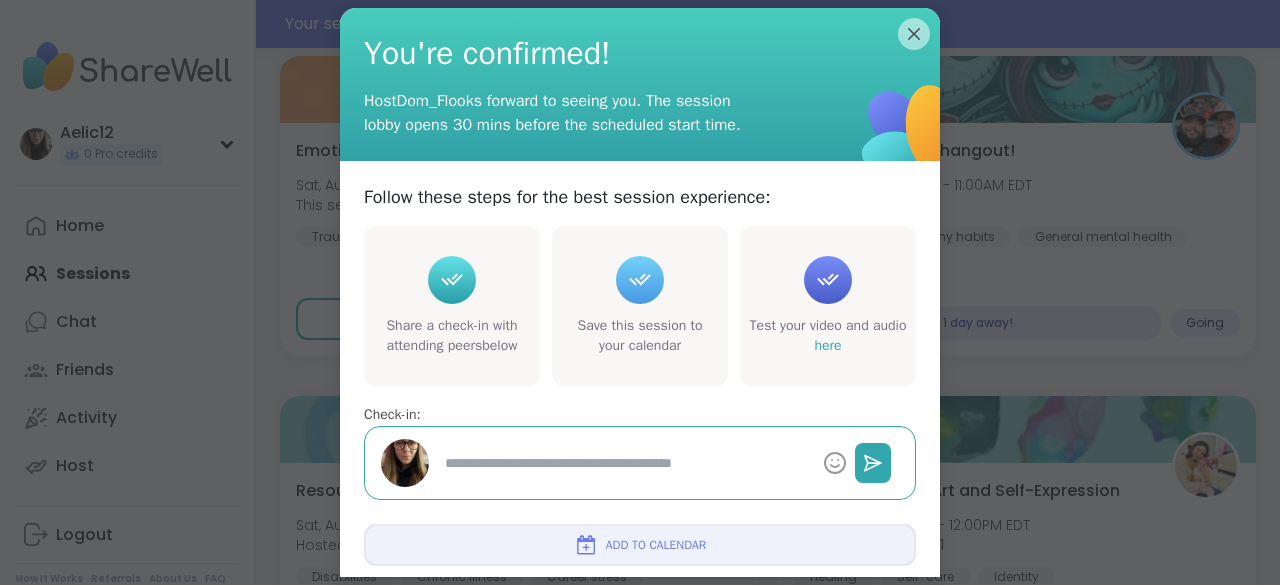 type on "*" 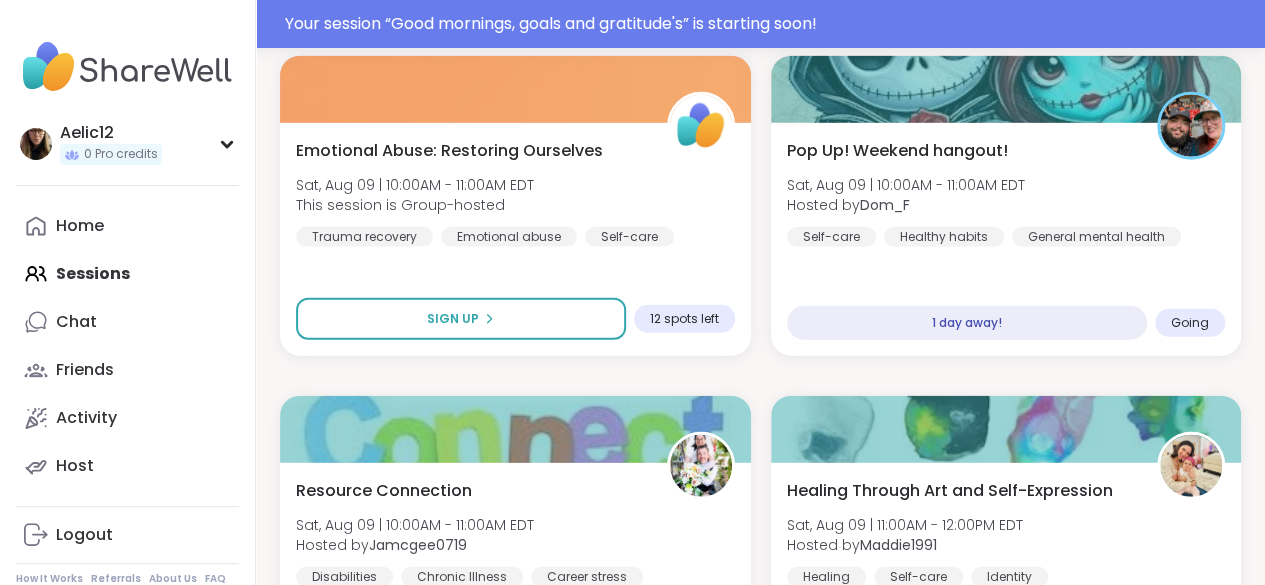 click on "Your session “ Good mornings, goals and gratitude's ” is starting soon!" at bounding box center [632, 24] 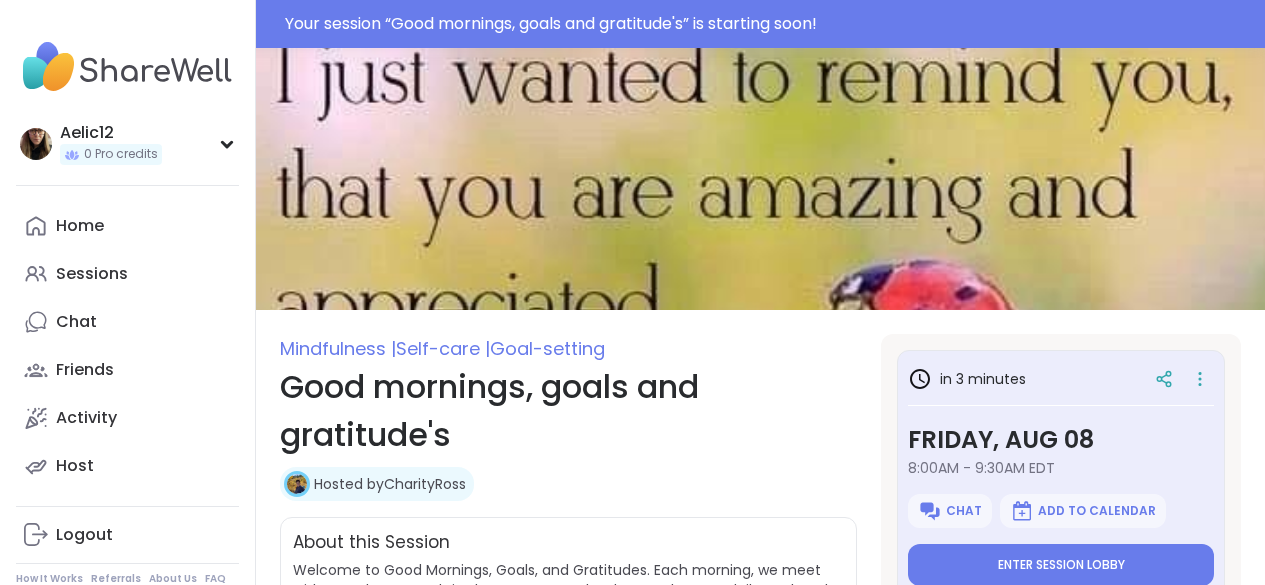 scroll, scrollTop: 0, scrollLeft: 0, axis: both 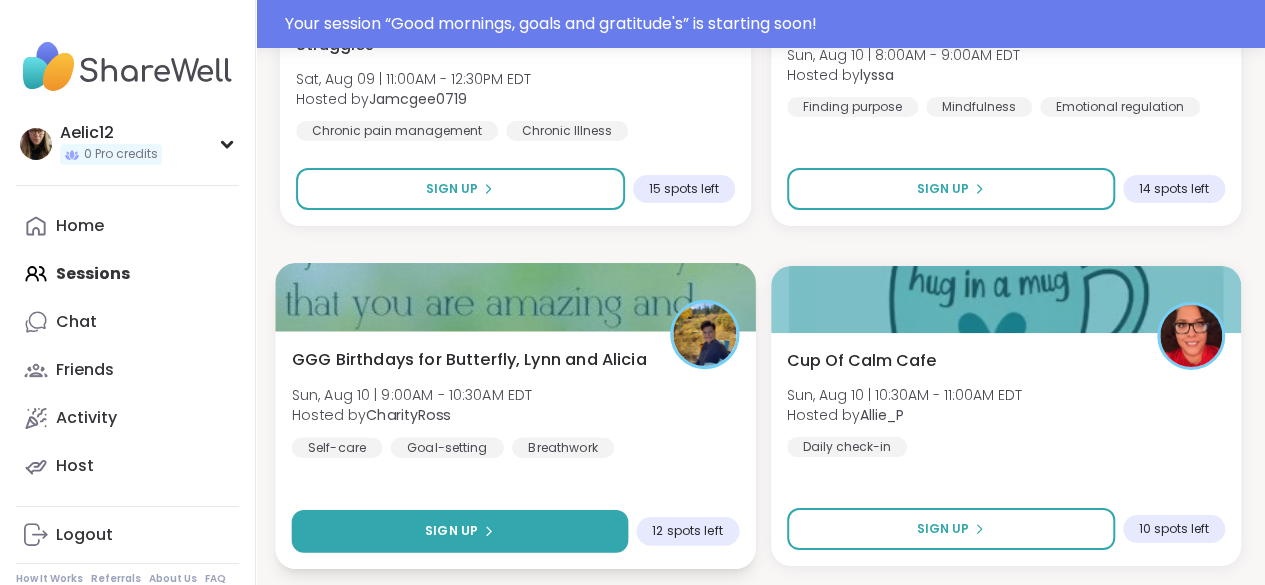 click on "Sign Up" at bounding box center (460, 531) 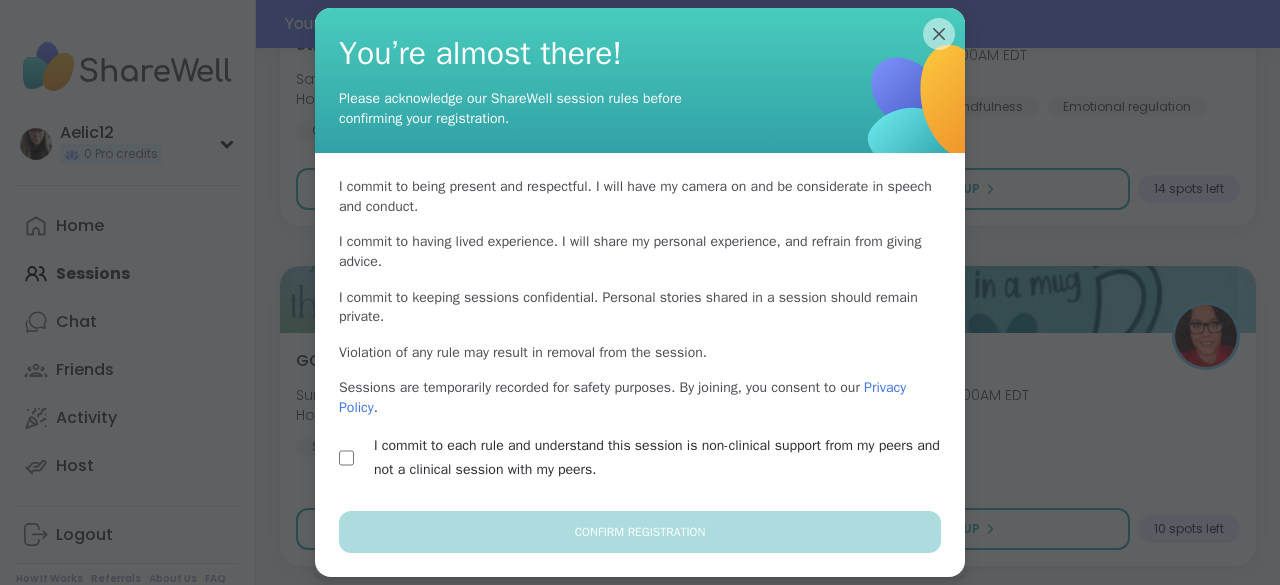 click on "I commit to each rule and understand this session is non-clinical support from my peers and not a clinical session with my peers." at bounding box center [663, 458] 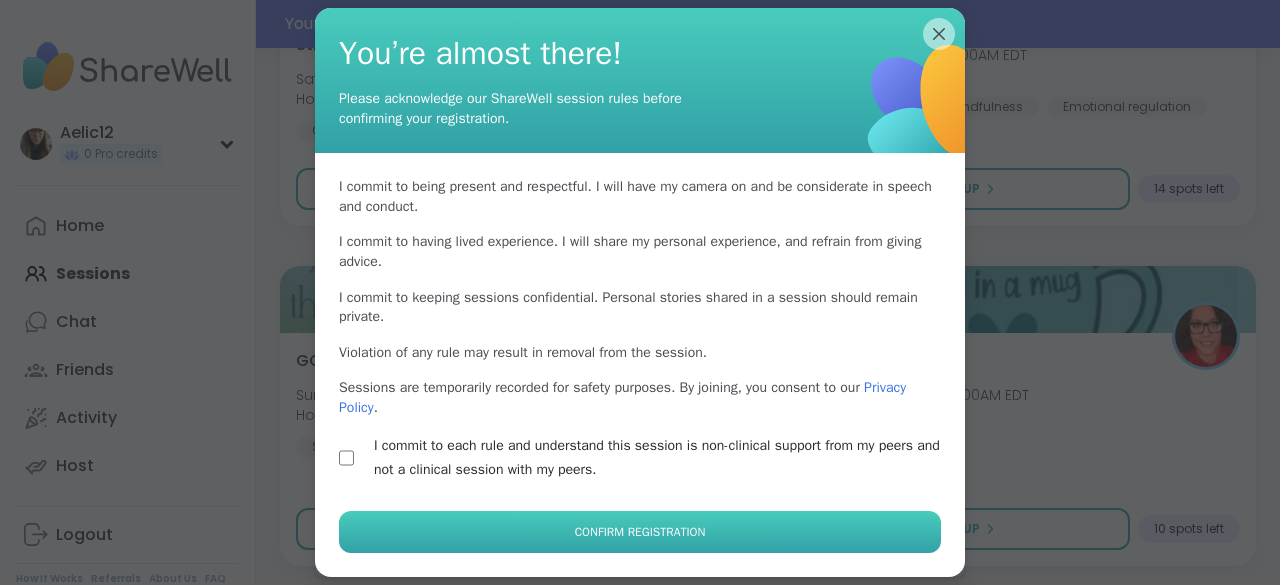 click on "Confirm Registration" at bounding box center [640, 532] 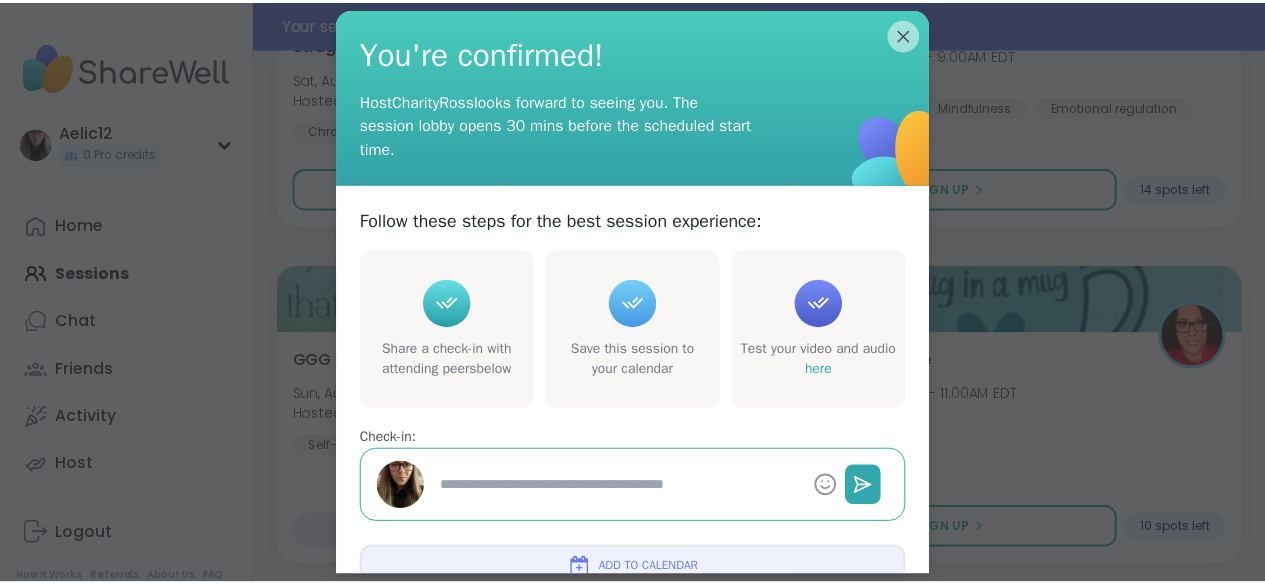 scroll, scrollTop: 0, scrollLeft: 0, axis: both 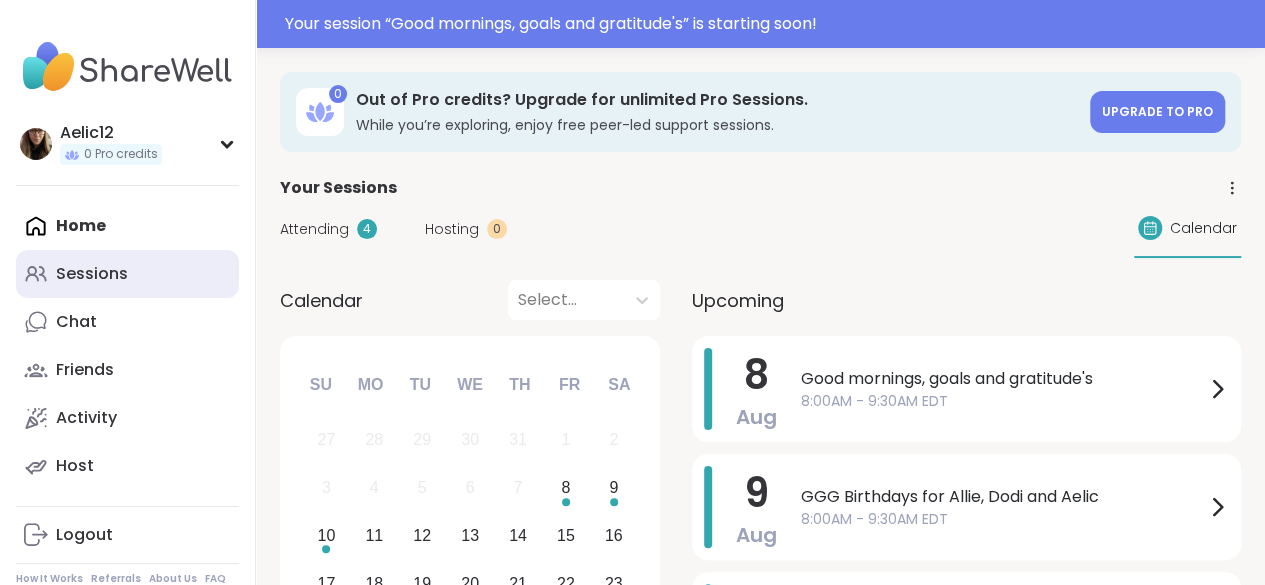 click on "Sessions" at bounding box center (127, 274) 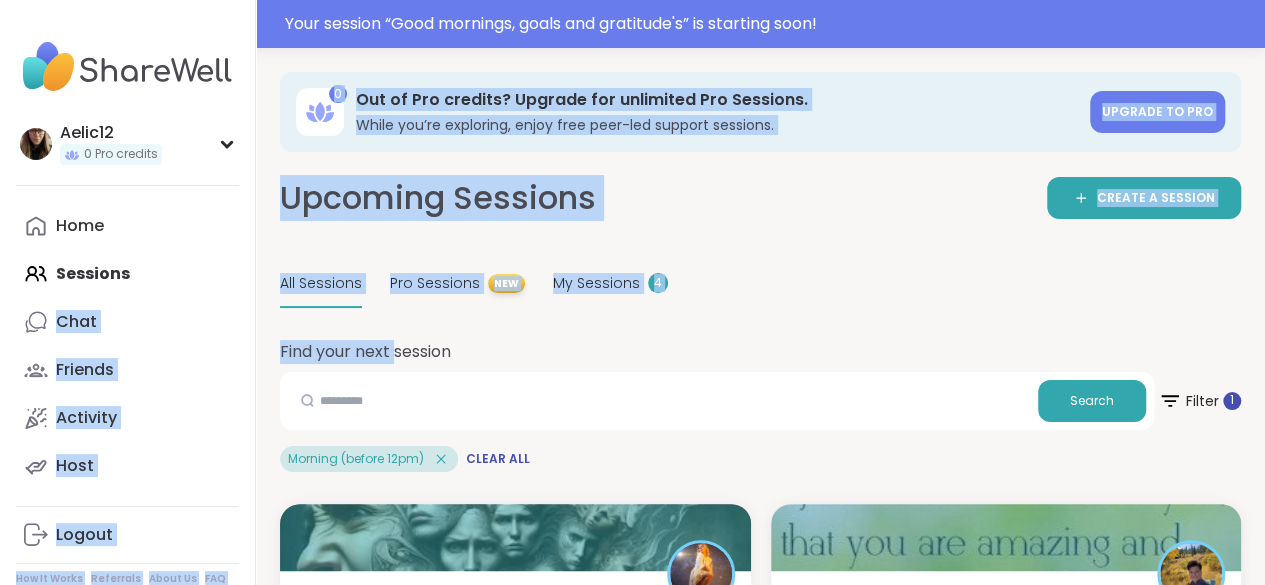 drag, startPoint x: 178, startPoint y: 283, endPoint x: 400, endPoint y: 324, distance: 225.75429 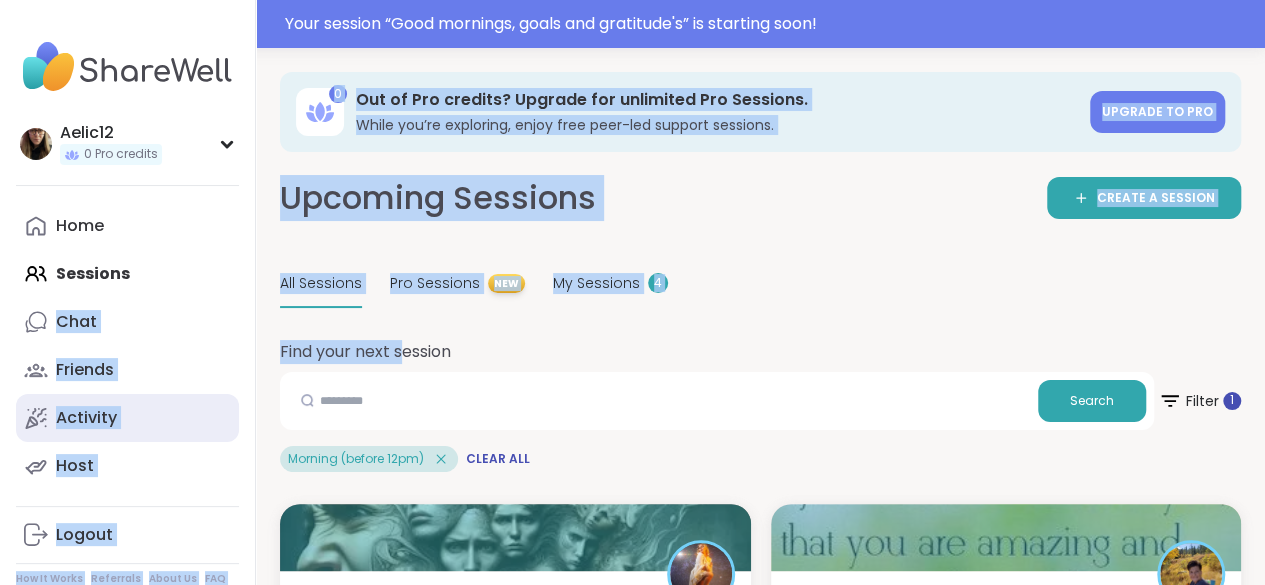 click on "Activity" at bounding box center (127, 418) 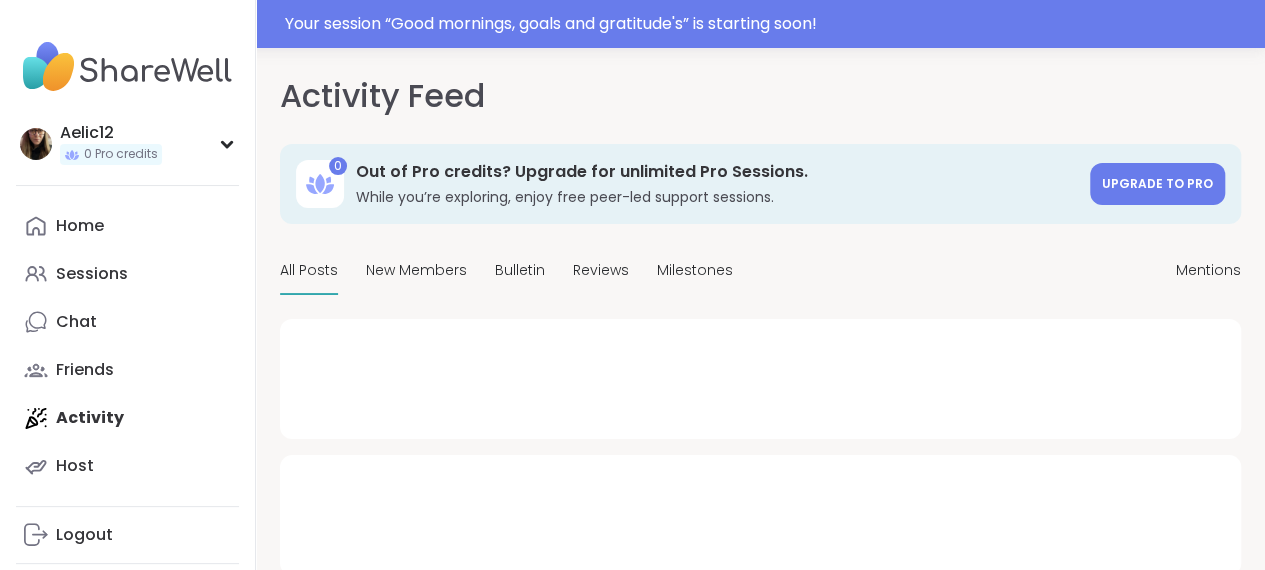 click on "Home Sessions Chat Friends Activity Host" at bounding box center (127, 346) 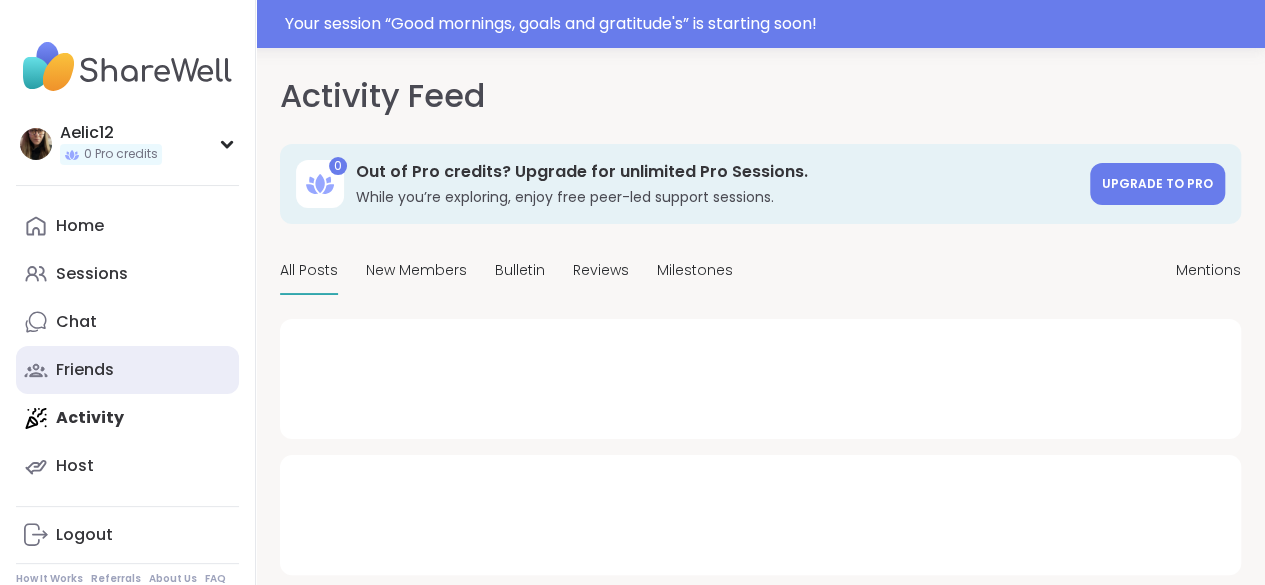 type on "*" 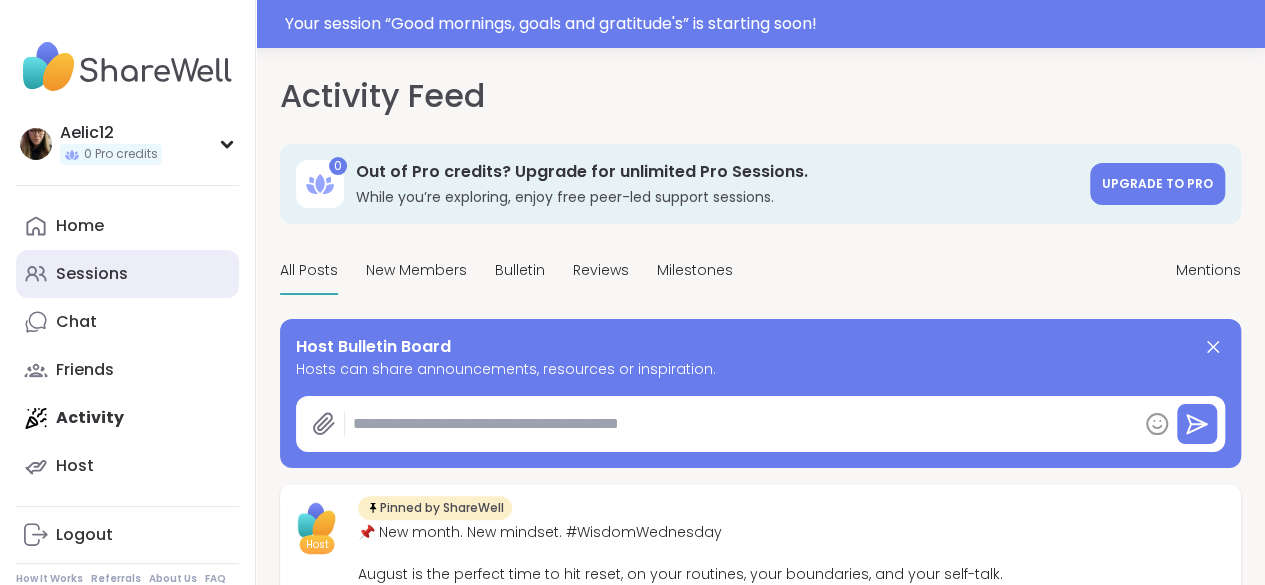 click on "Sessions" at bounding box center (127, 274) 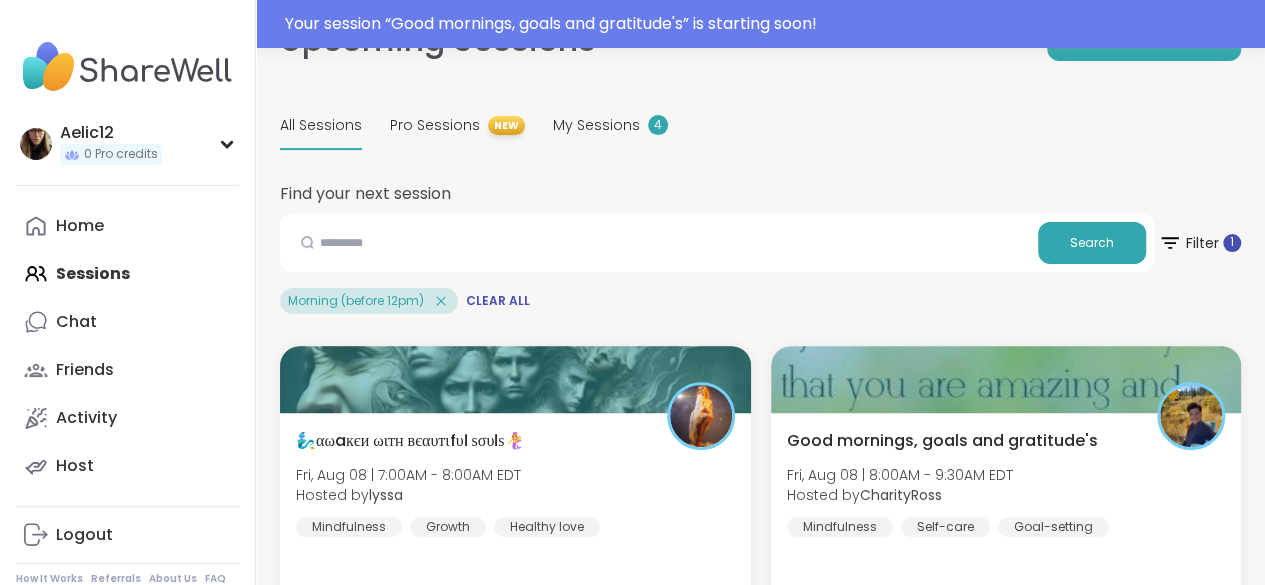 scroll, scrollTop: 246, scrollLeft: 0, axis: vertical 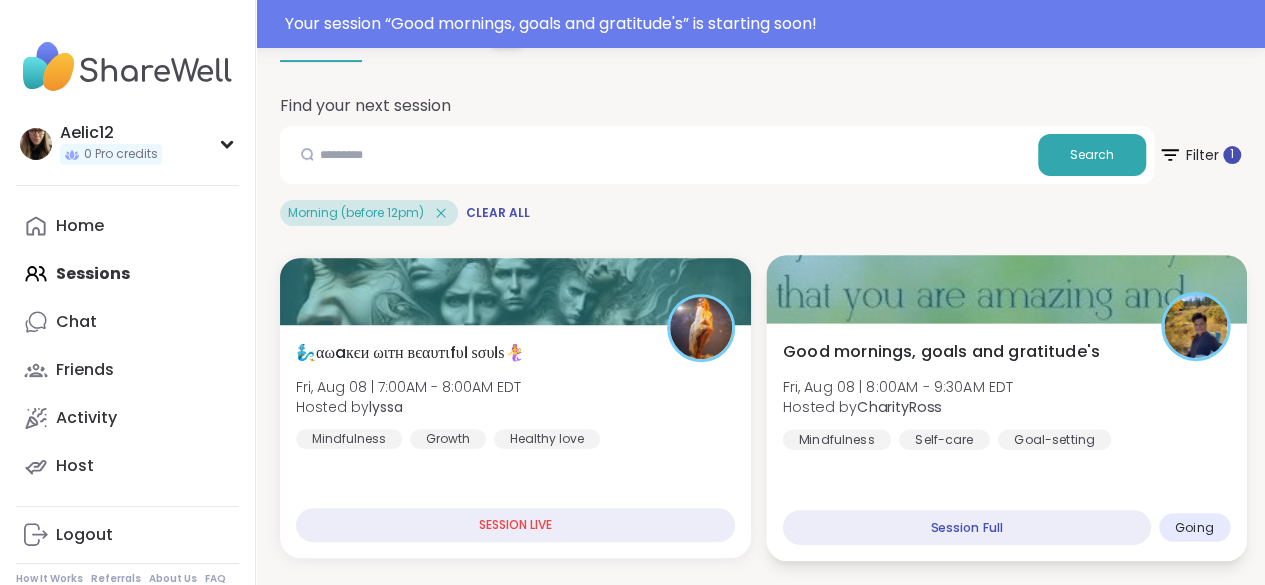 click on "Good mornings, goals and gratitude's Fri, Aug 08 | [TIME] - [TIME] EDT Hosted by  [NAME] Mindfulness Self-care Goal-setting" at bounding box center (1005, 394) 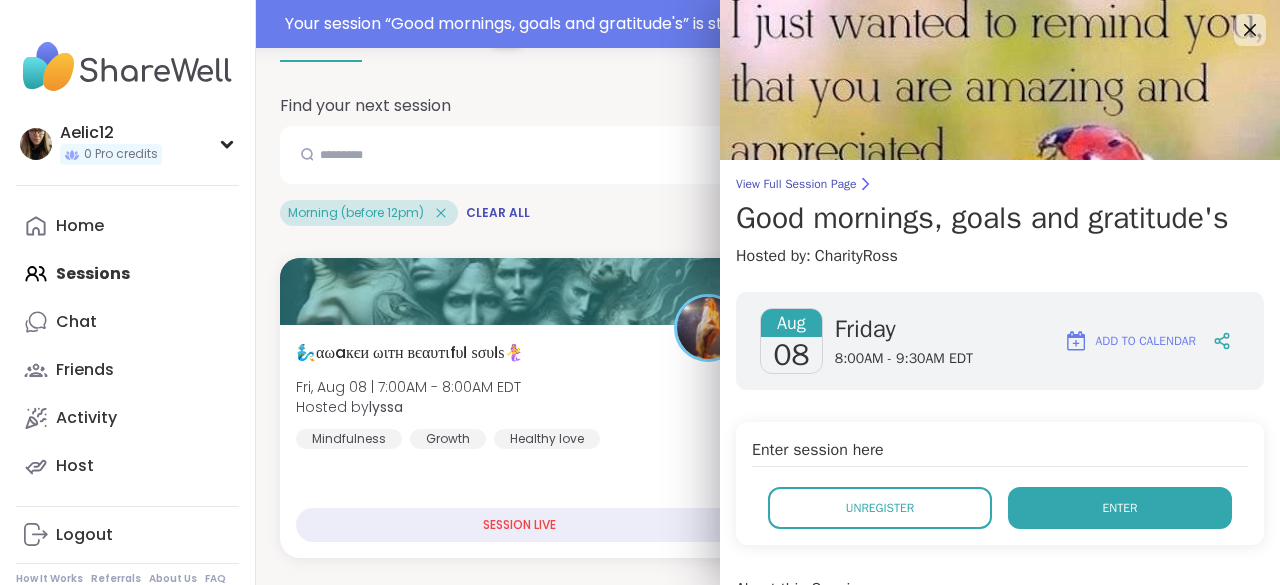 click on "Enter" at bounding box center (1120, 508) 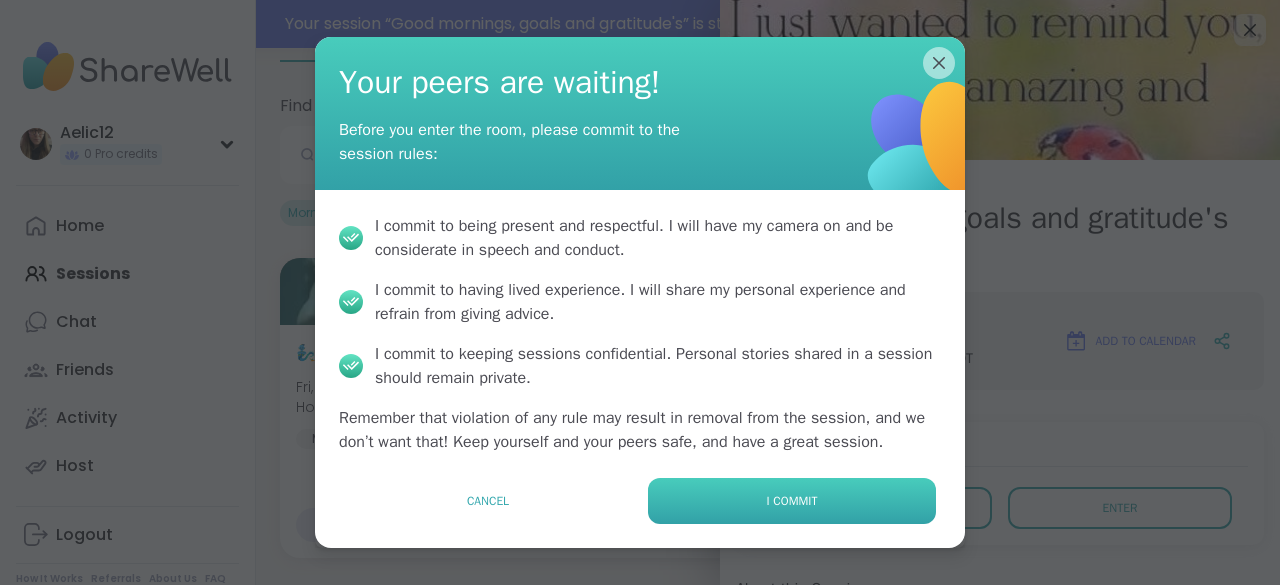 click on "I commit" at bounding box center [792, 501] 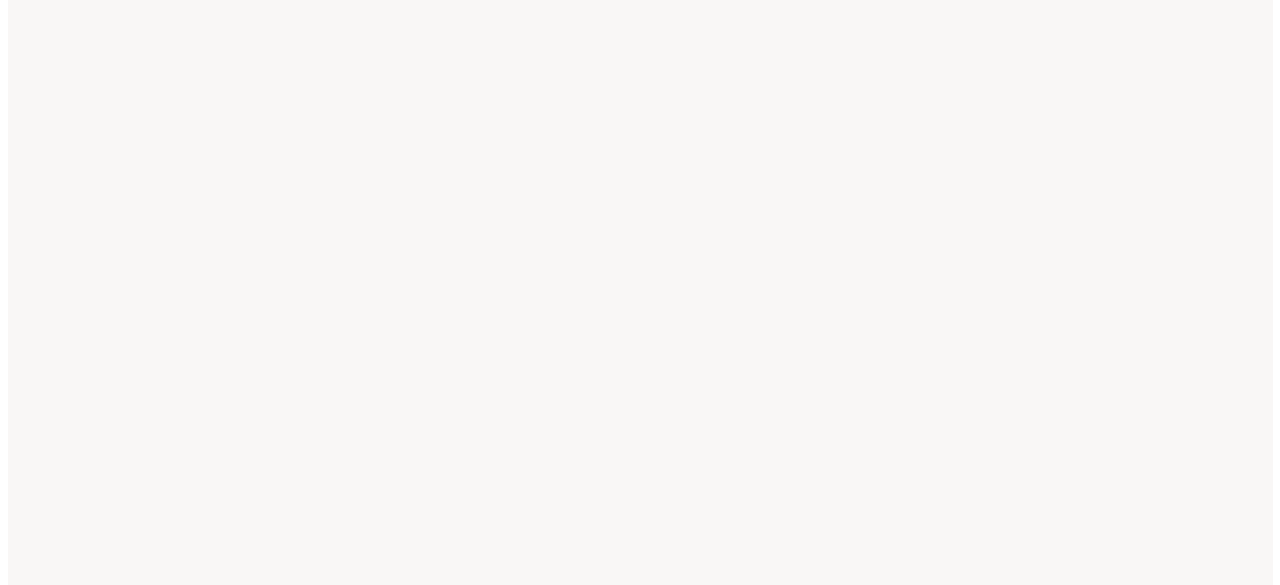 scroll, scrollTop: 0, scrollLeft: 0, axis: both 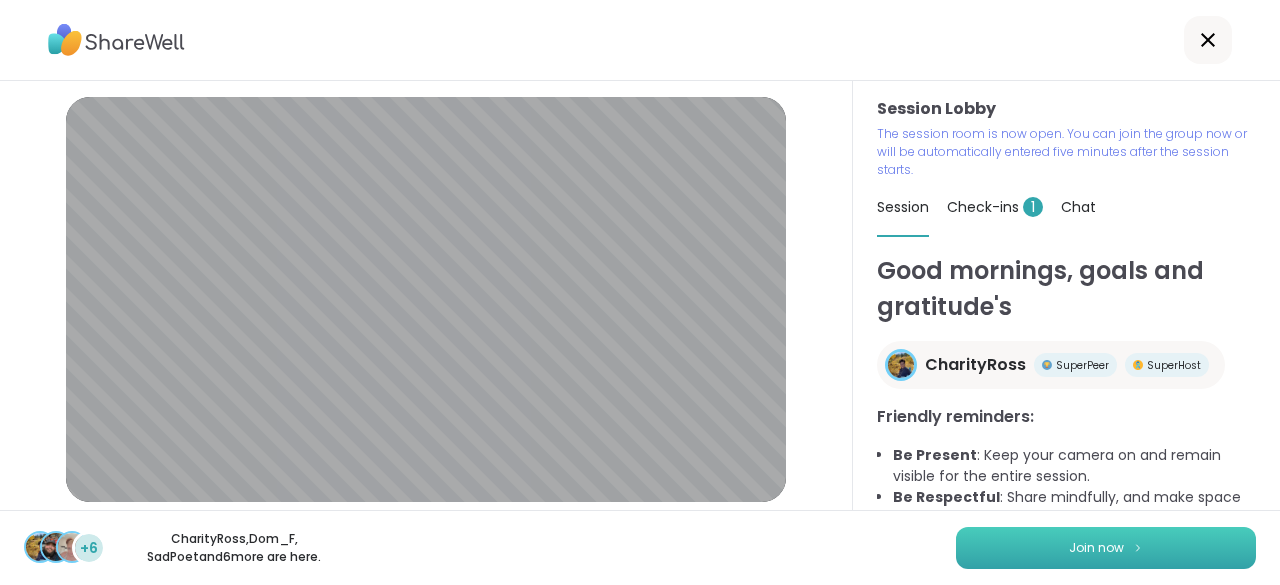 click on "Join now" at bounding box center (1106, 548) 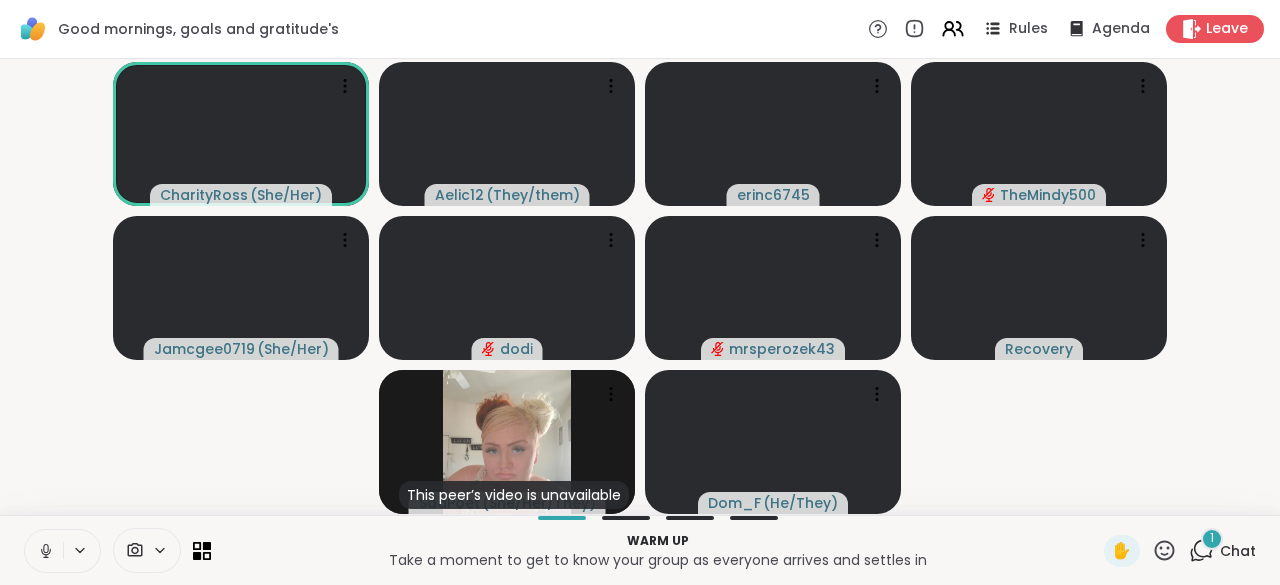 click 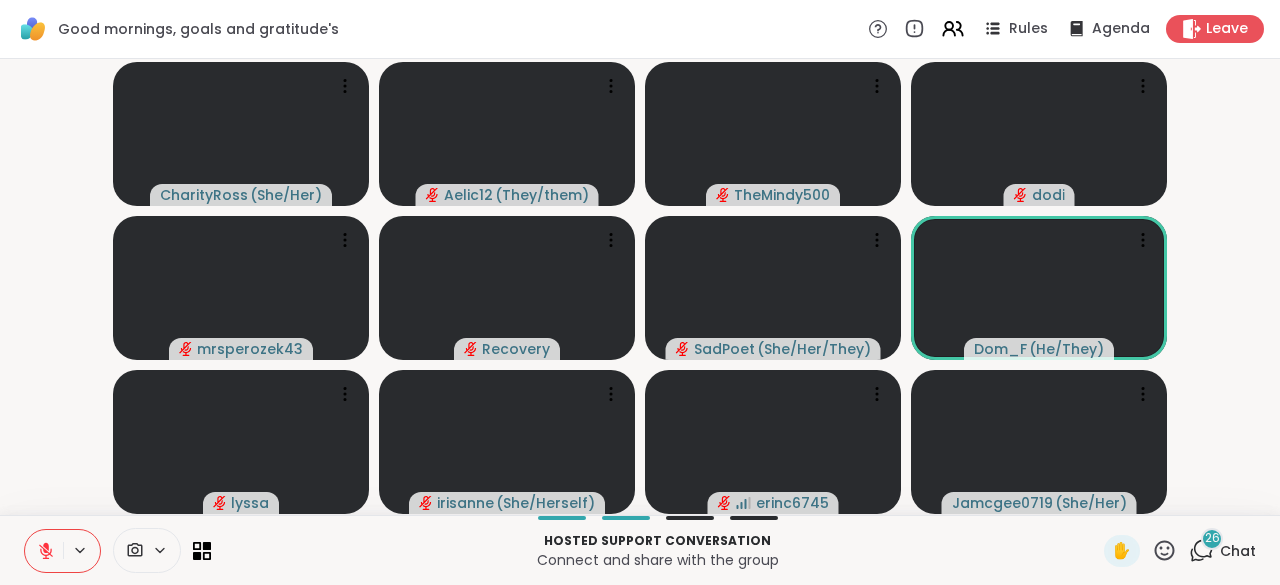 click 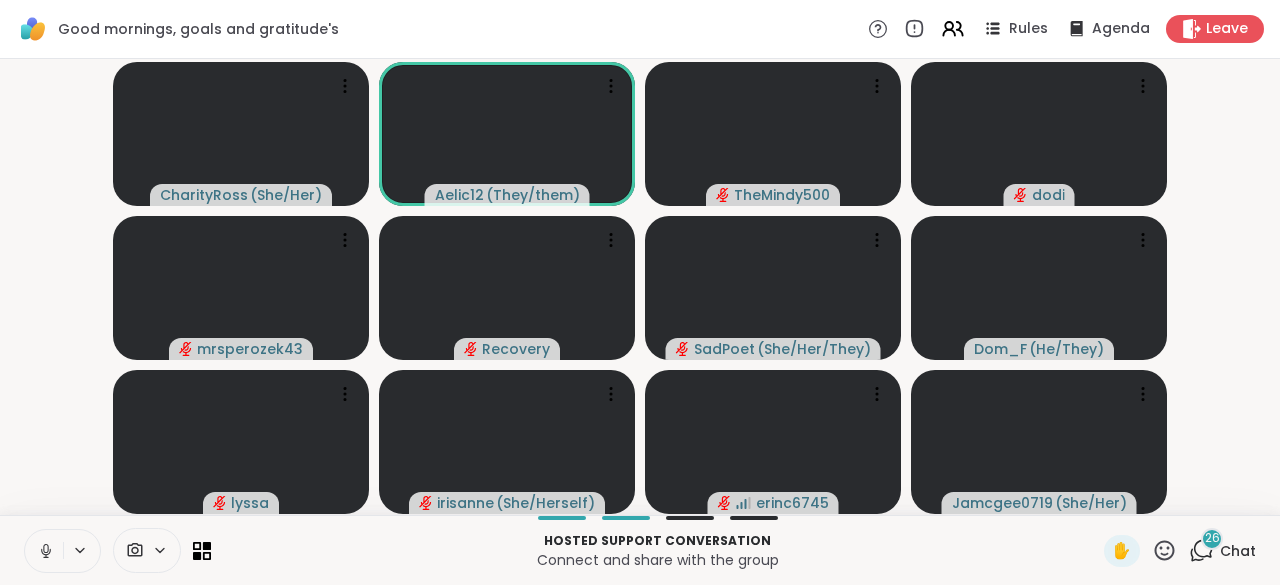 click 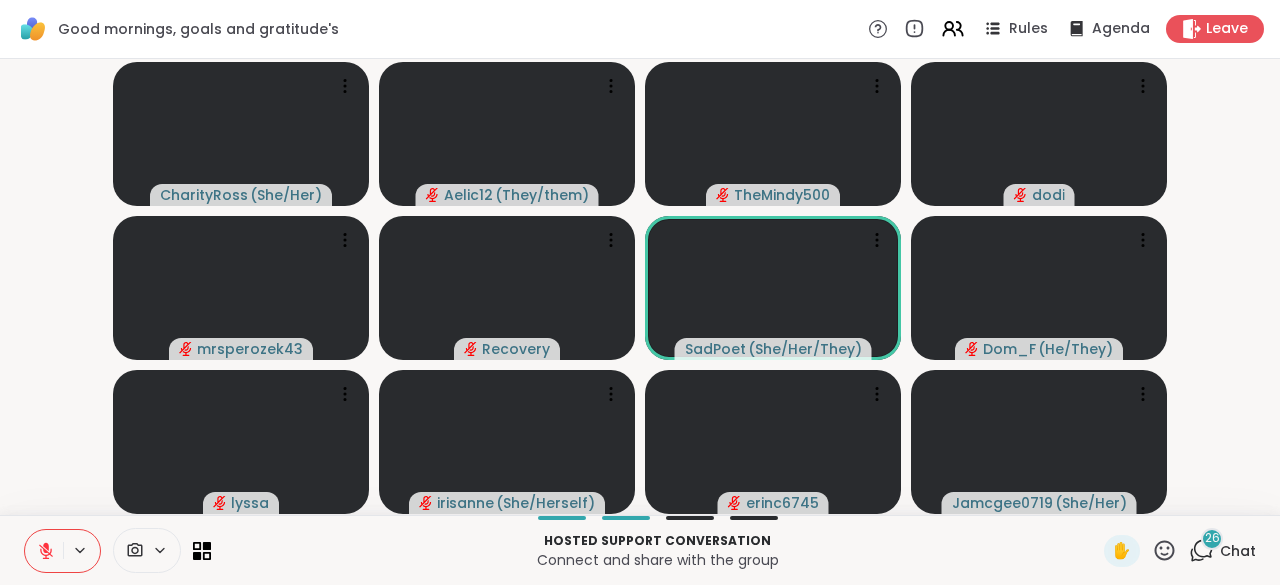 drag, startPoint x: 41, startPoint y: 551, endPoint x: 32, endPoint y: 177, distance: 374.10828 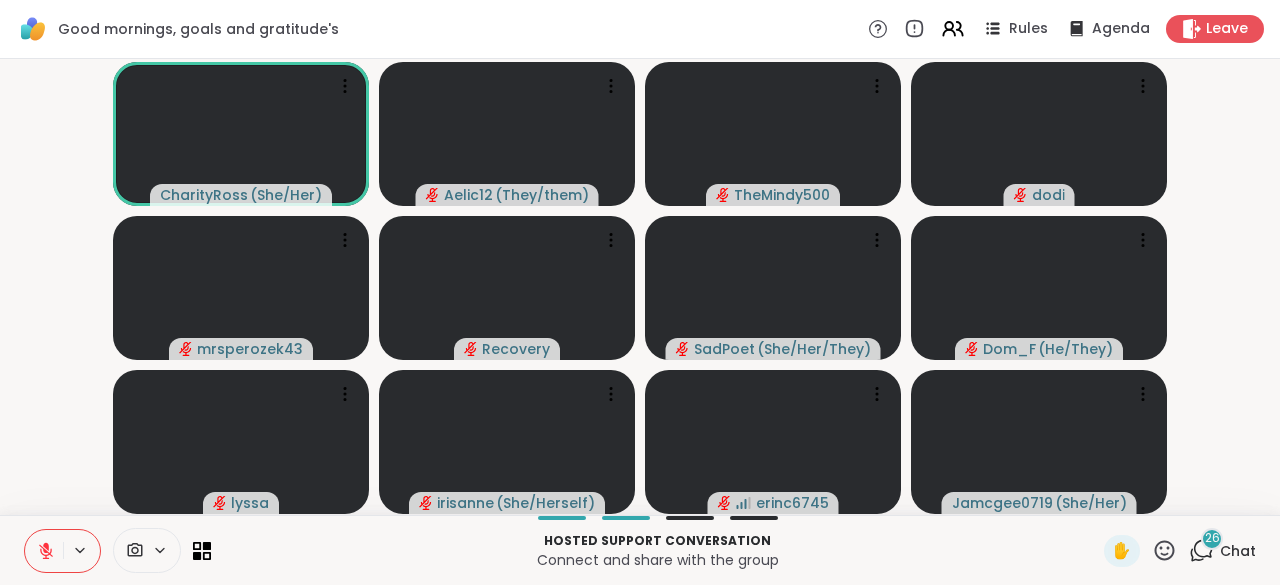 click at bounding box center (44, 551) 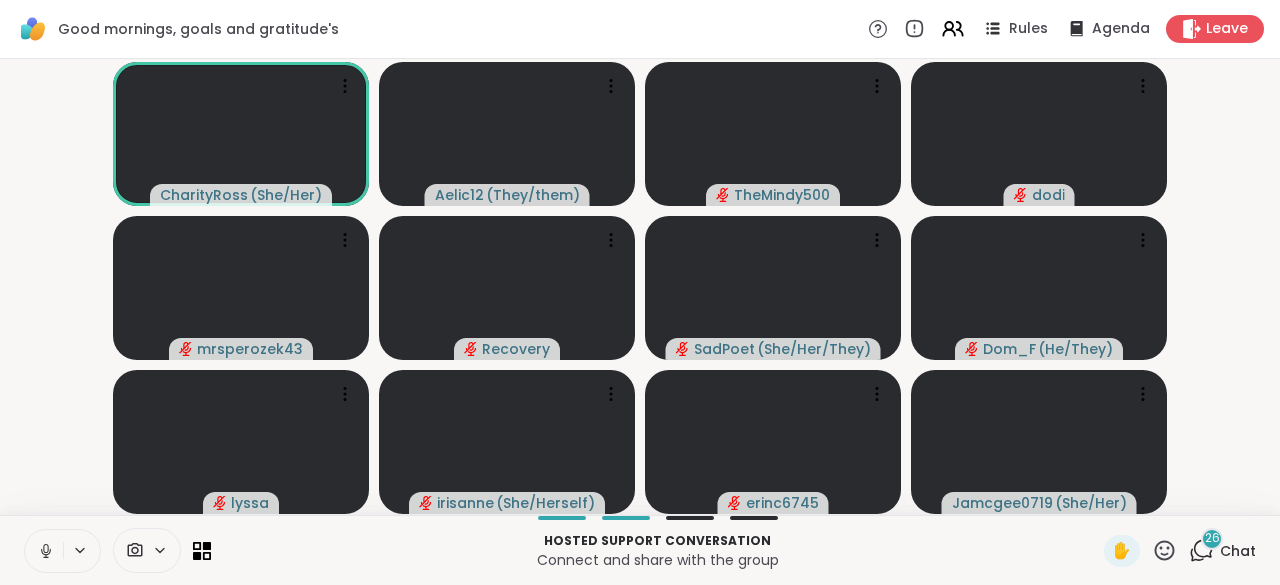 click at bounding box center [44, 551] 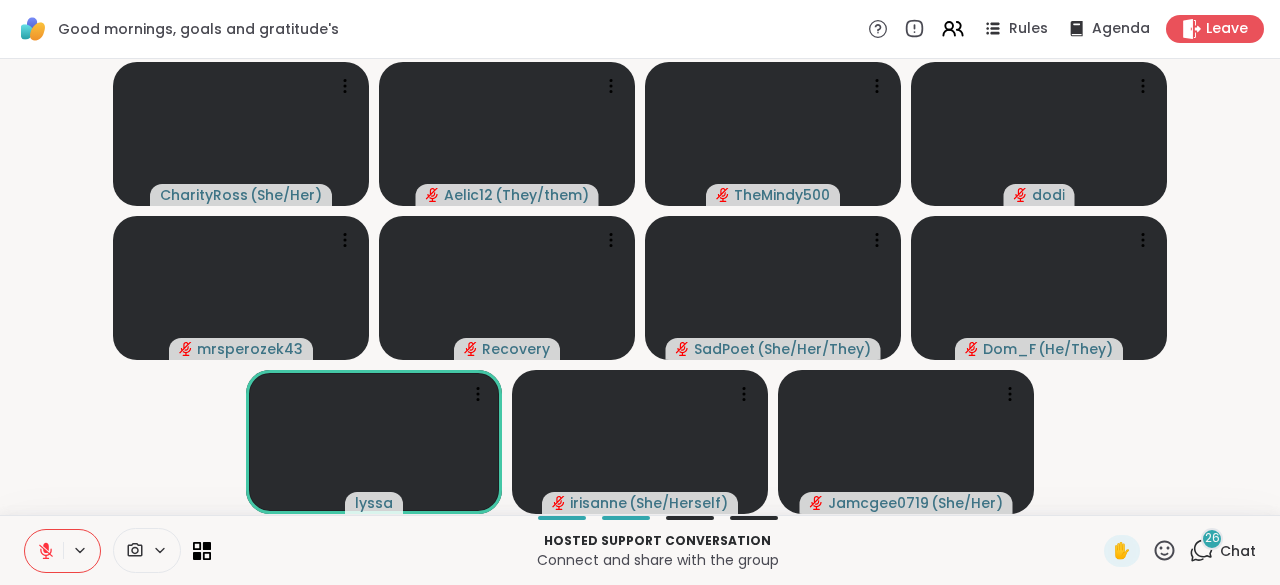 click on "Chat" at bounding box center [1238, 551] 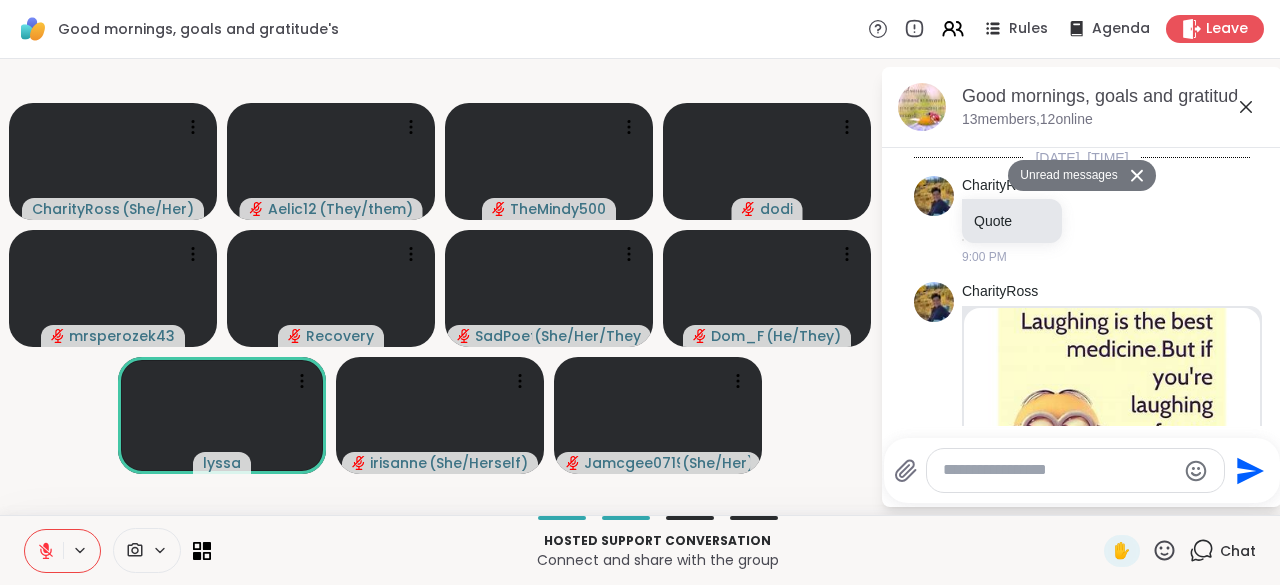 scroll, scrollTop: 5538, scrollLeft: 0, axis: vertical 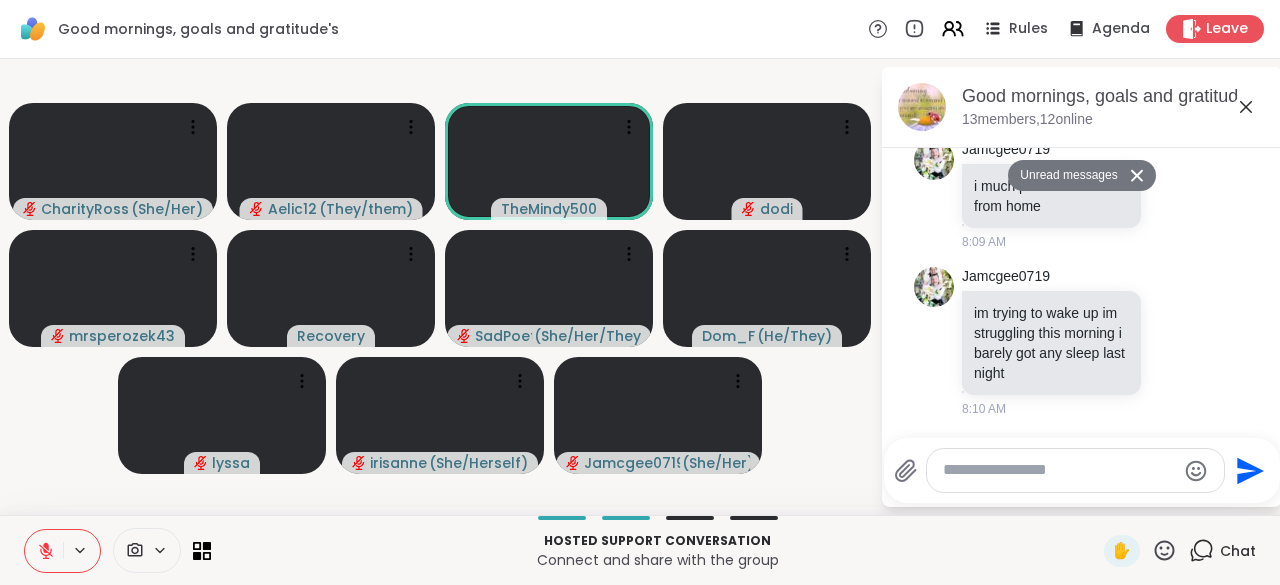 click 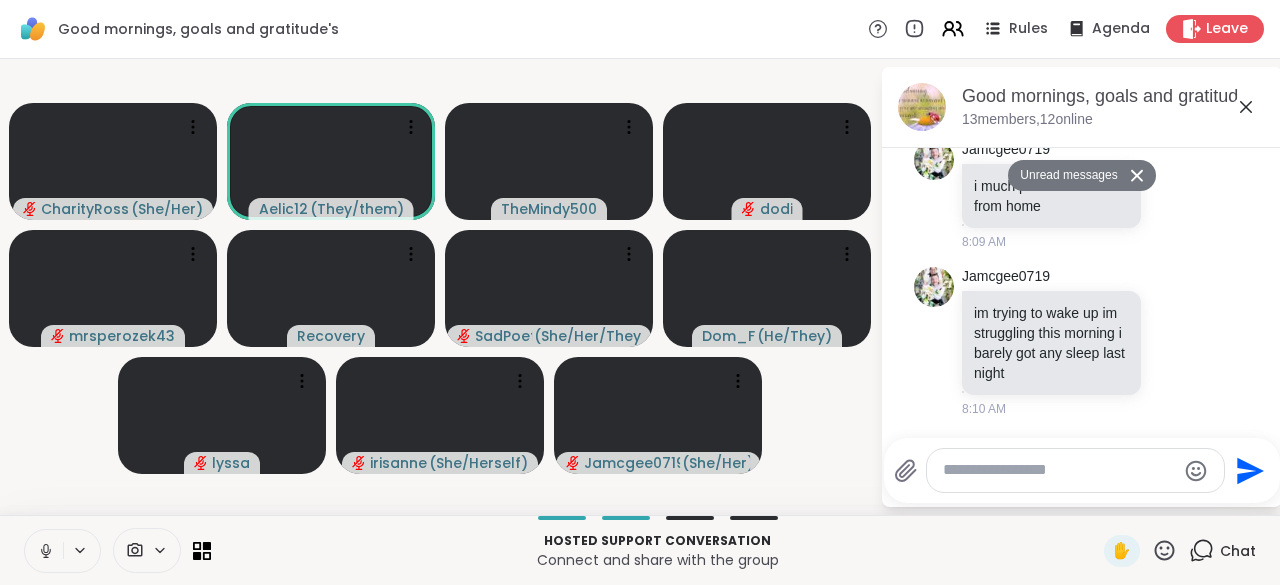 click 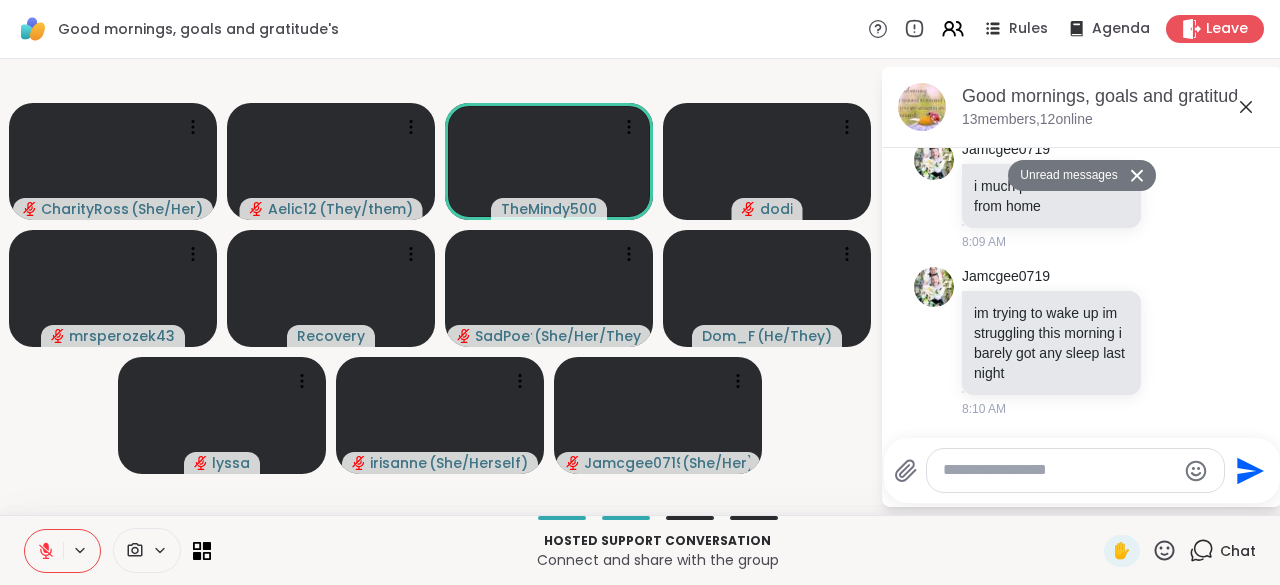 click 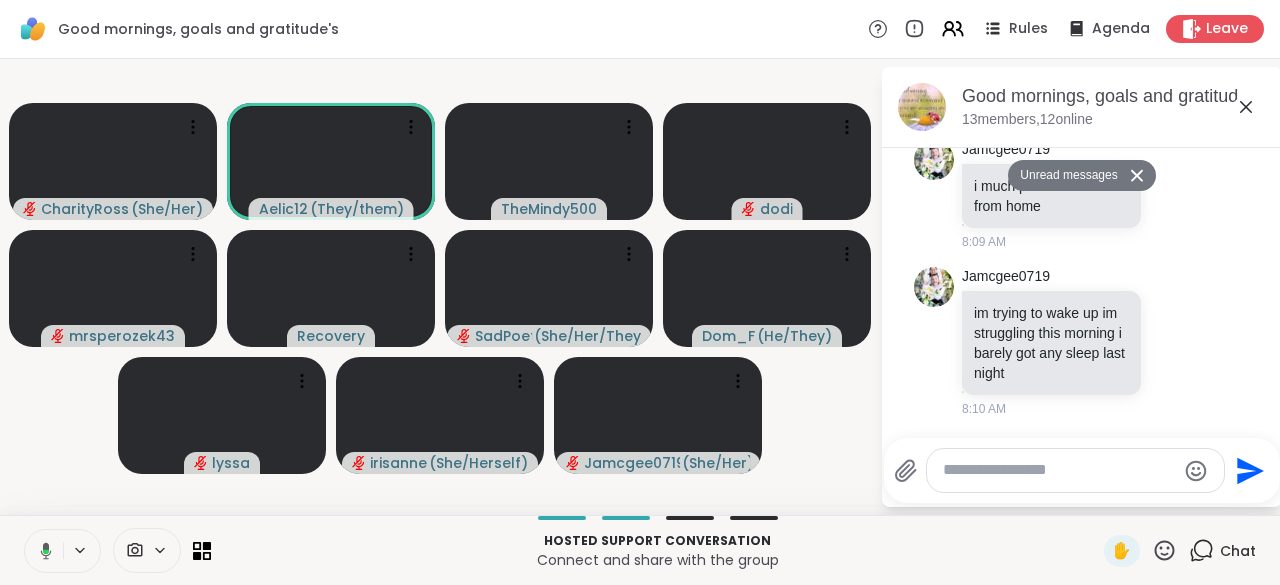 click at bounding box center [42, 551] 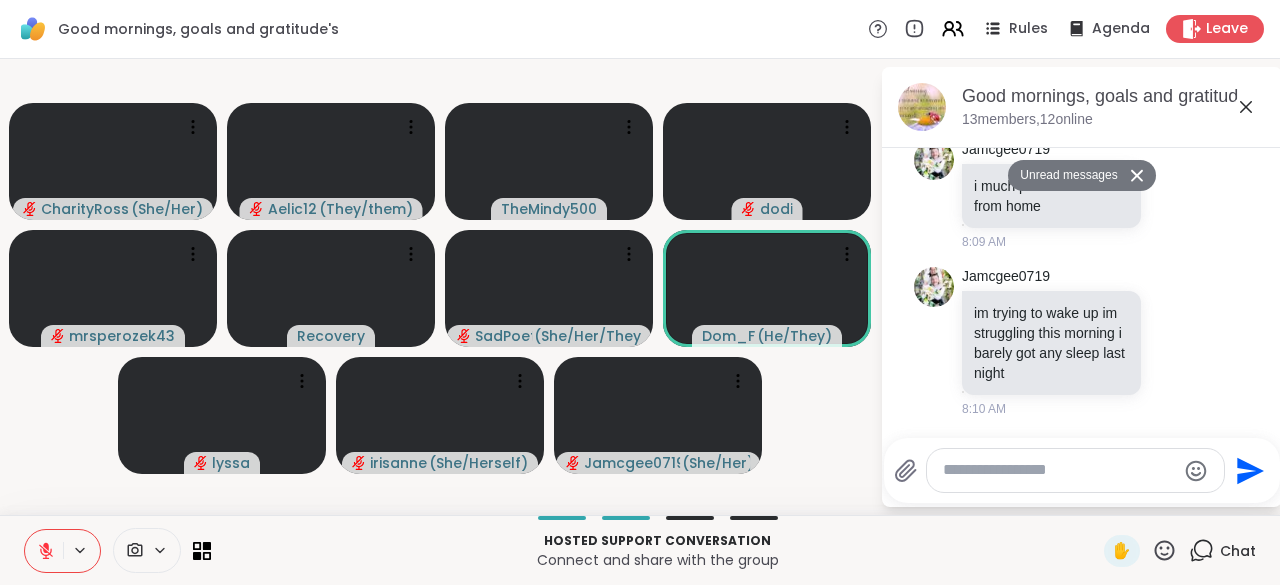 type 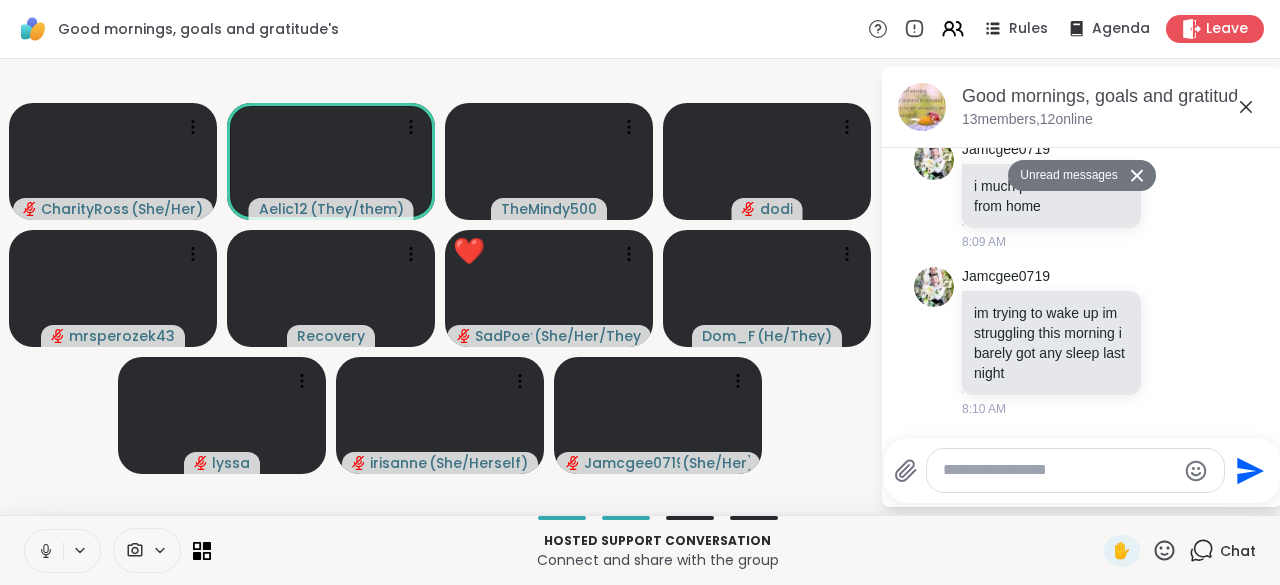 click 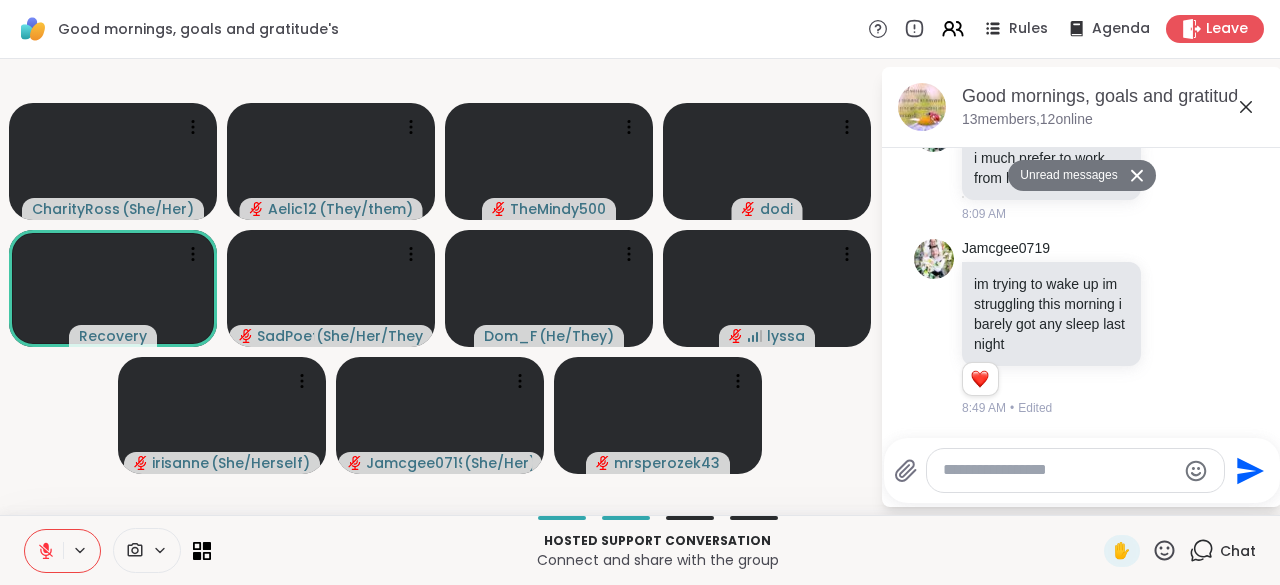 scroll, scrollTop: 5595, scrollLeft: 0, axis: vertical 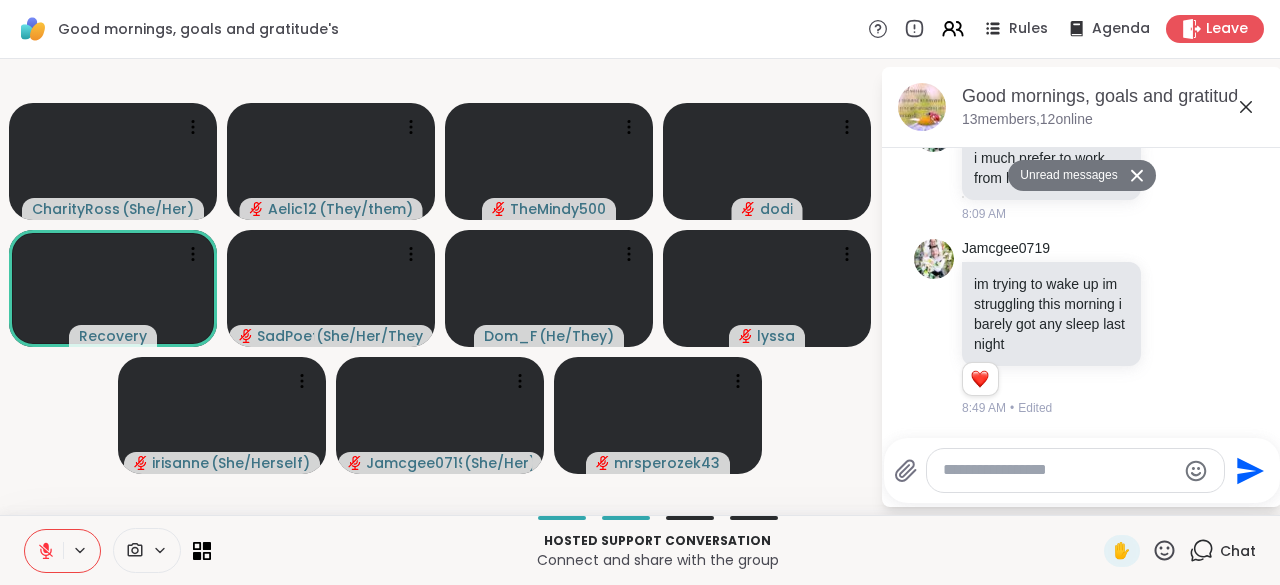 click at bounding box center [1059, 470] 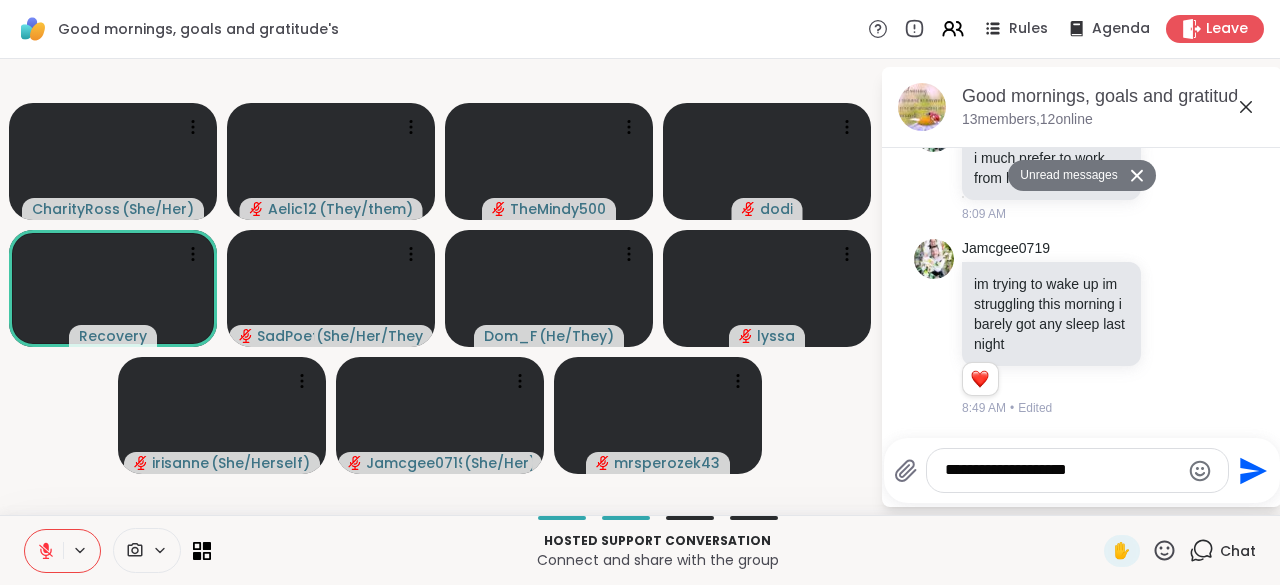 type on "**********" 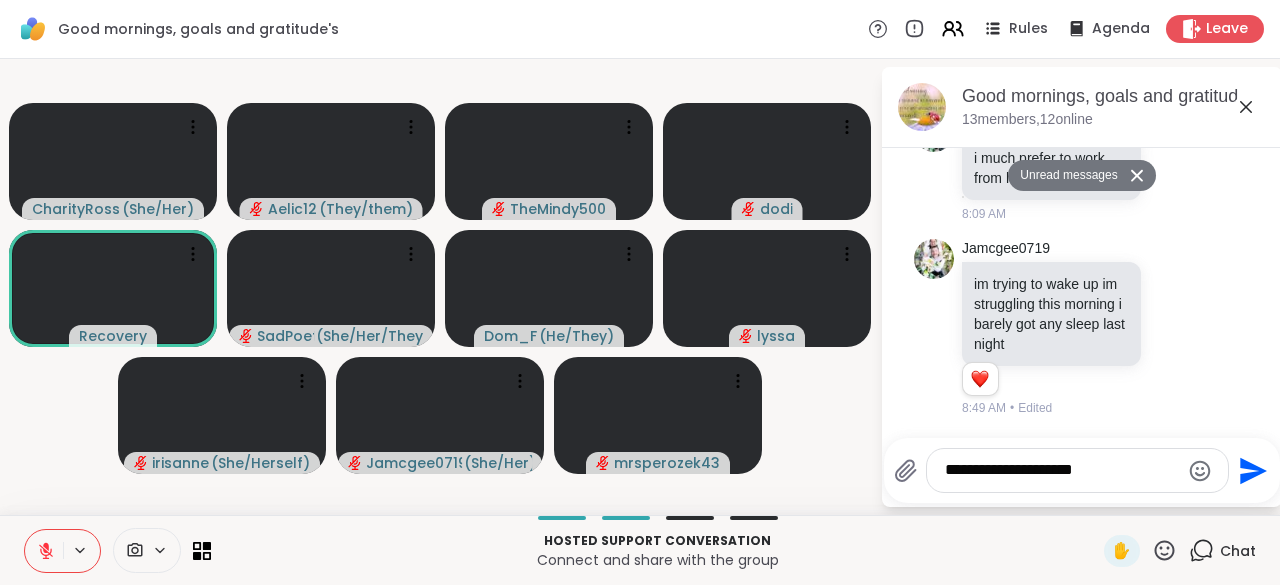 type 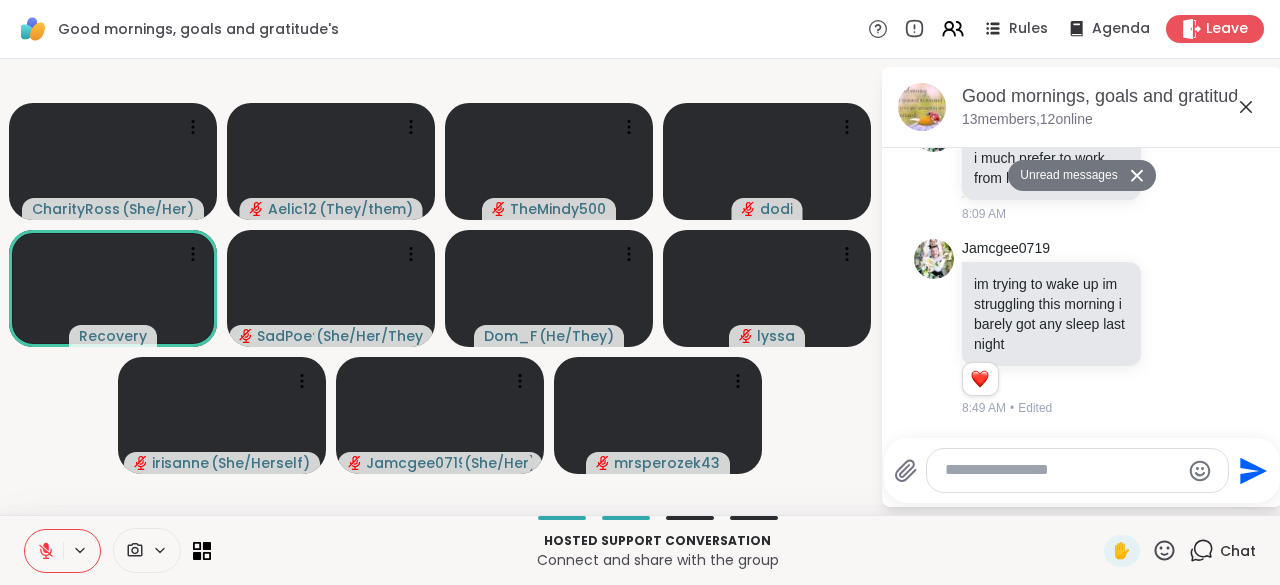 scroll, scrollTop: 5673, scrollLeft: 0, axis: vertical 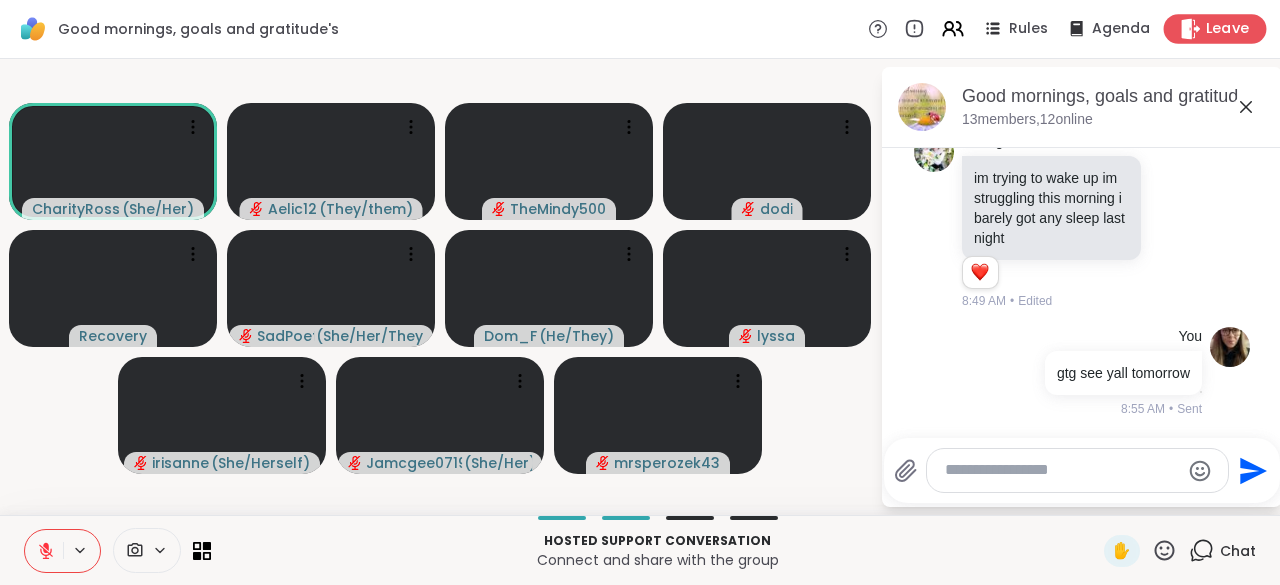 click on "Leave" at bounding box center (1228, 29) 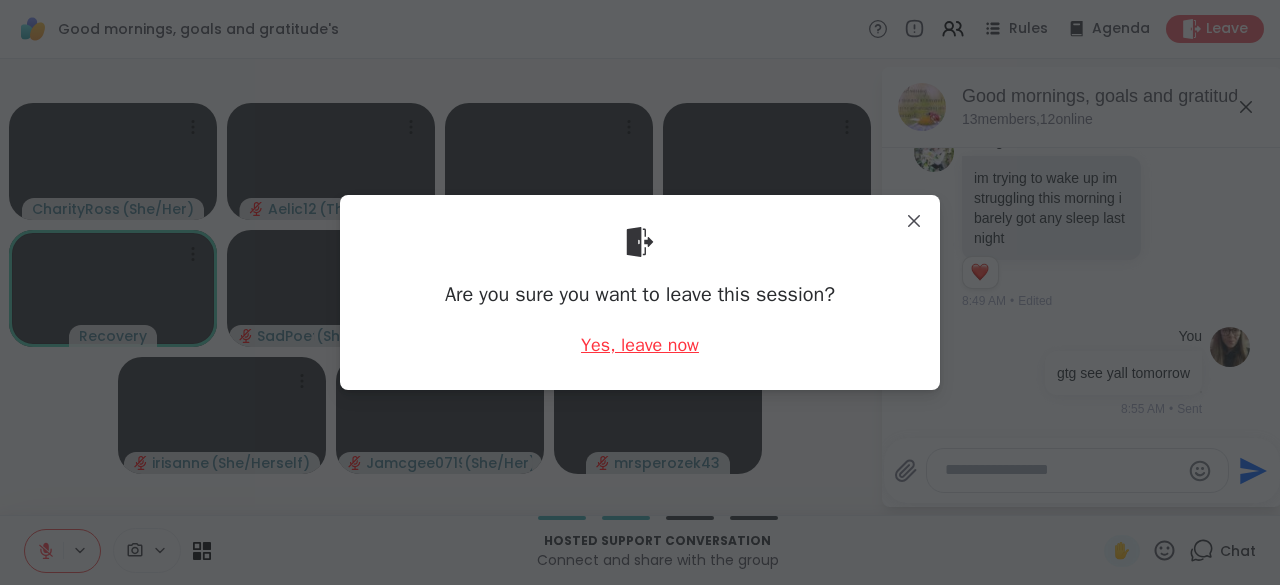 click on "Yes, leave now" at bounding box center [640, 345] 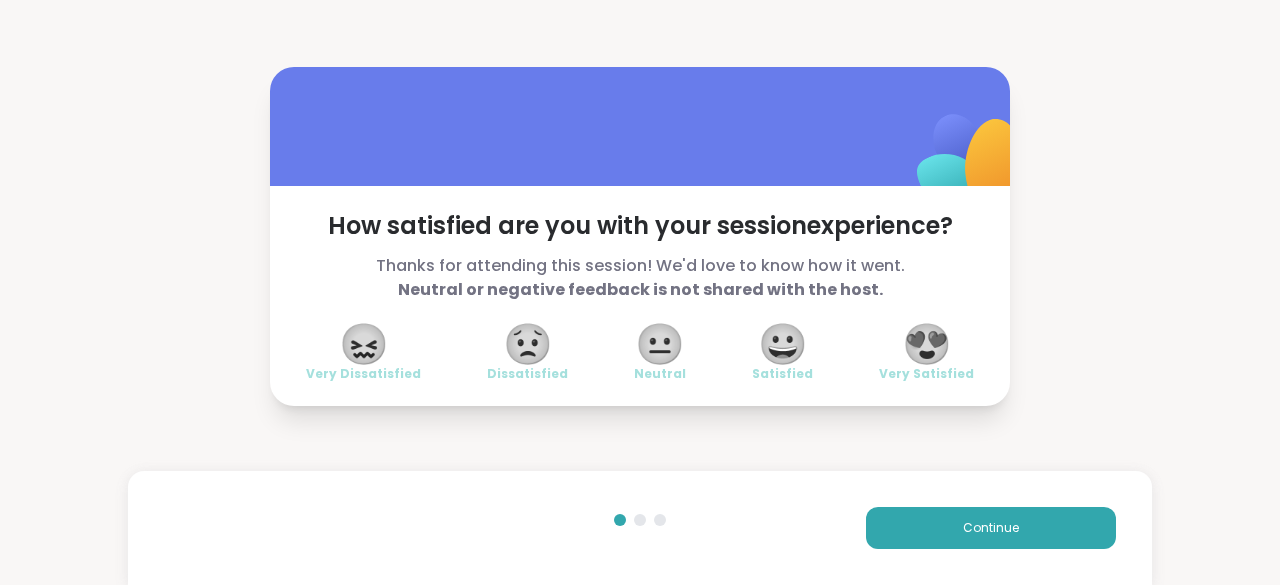 click on "😍" at bounding box center [927, 344] 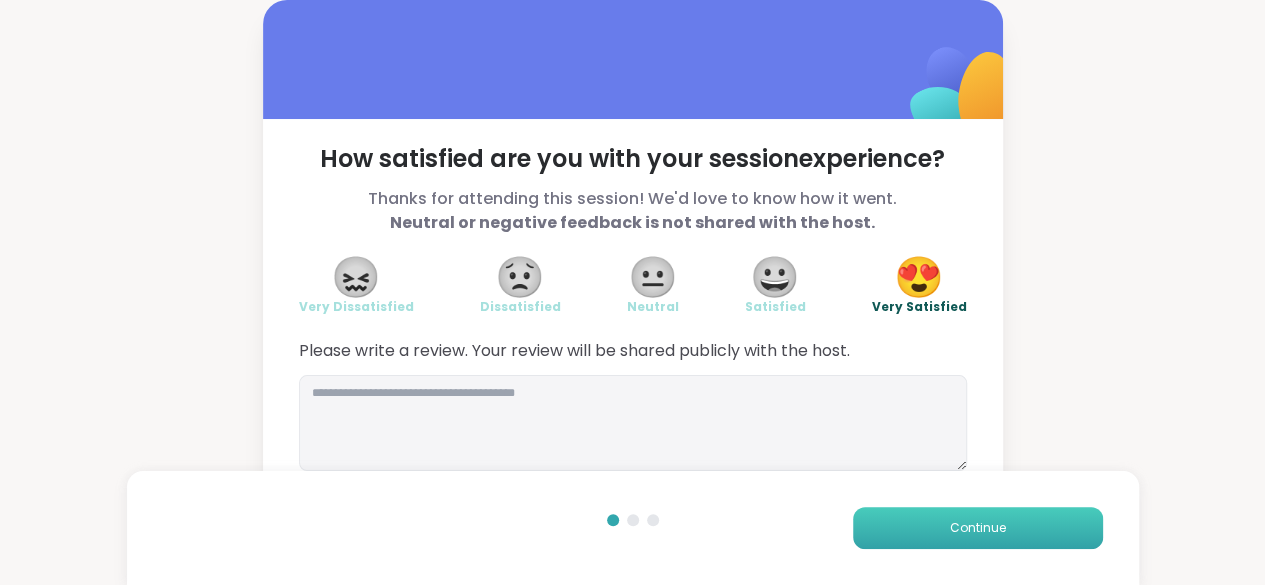 click on "Continue" at bounding box center (978, 528) 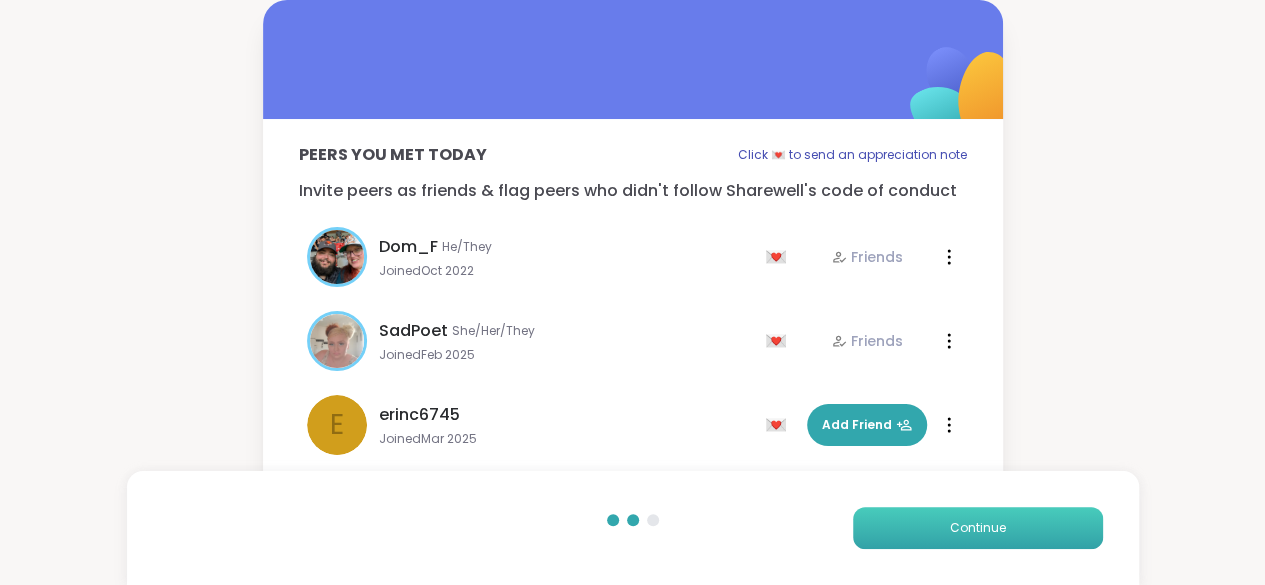 click on "Continue" at bounding box center (978, 528) 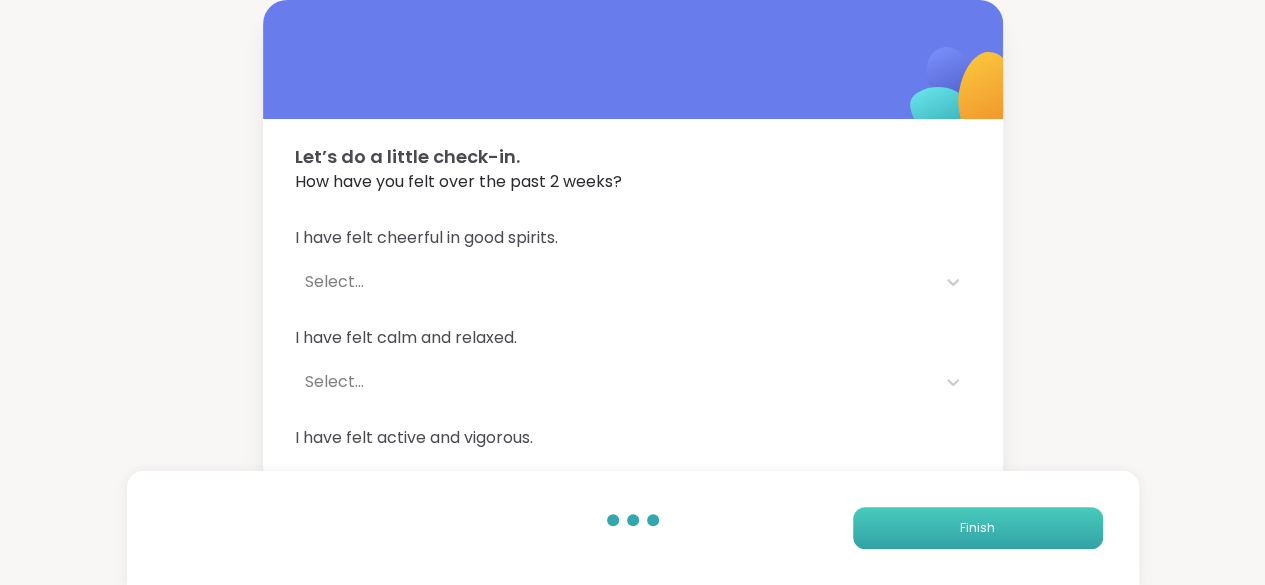 click on "Finish" at bounding box center (978, 528) 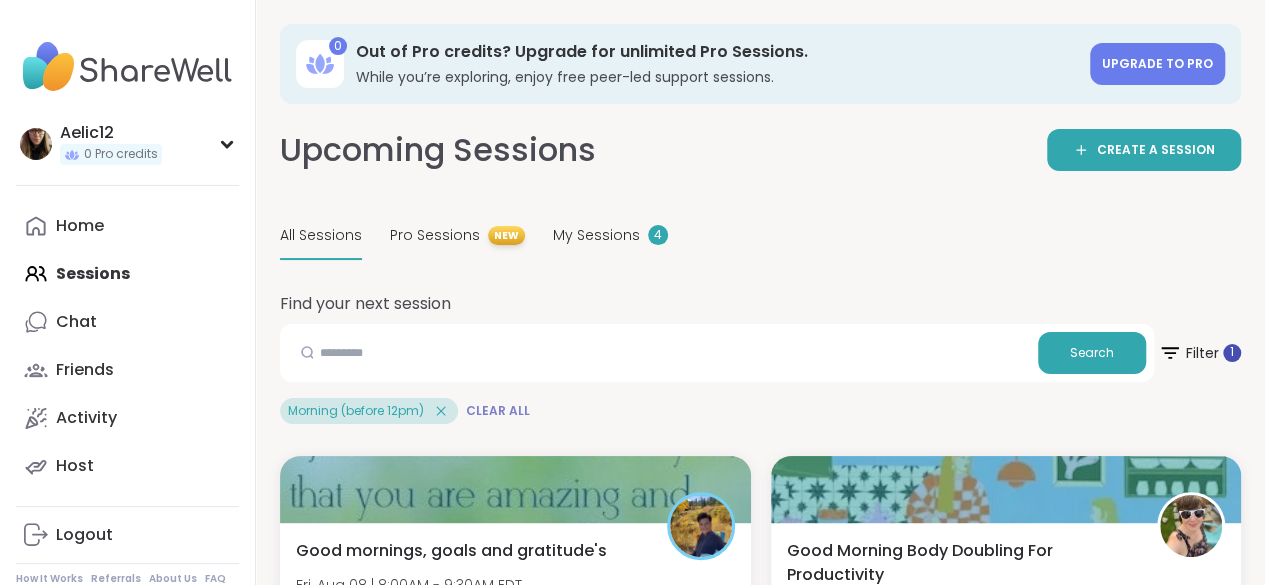 click on "Clear All" at bounding box center (498, 411) 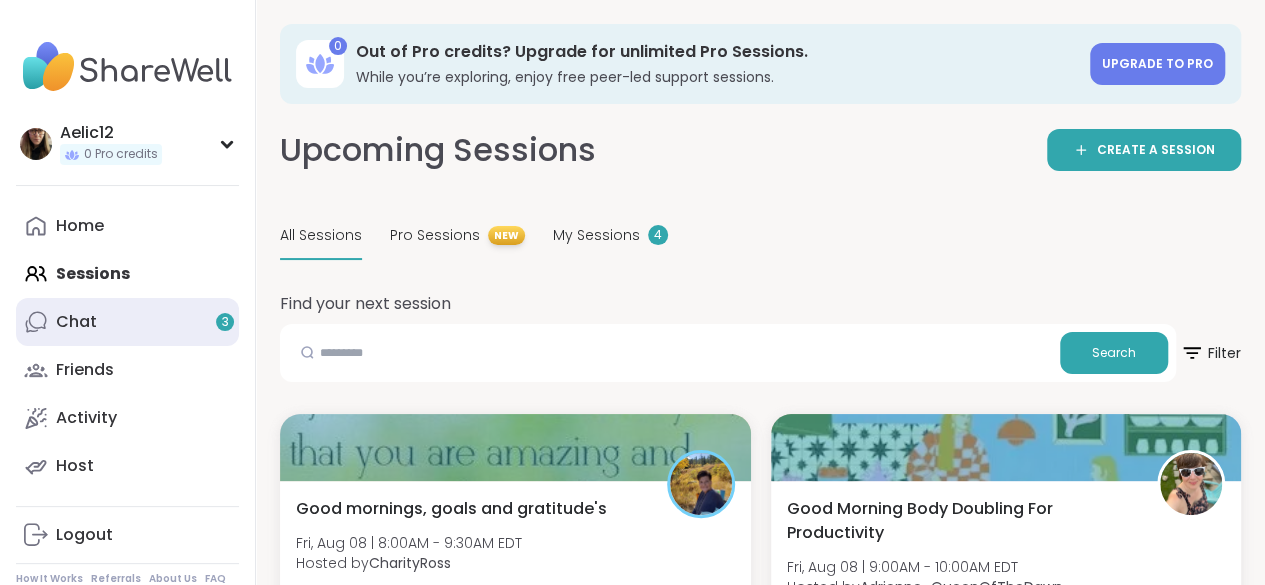 click on "Chat 3" at bounding box center (127, 322) 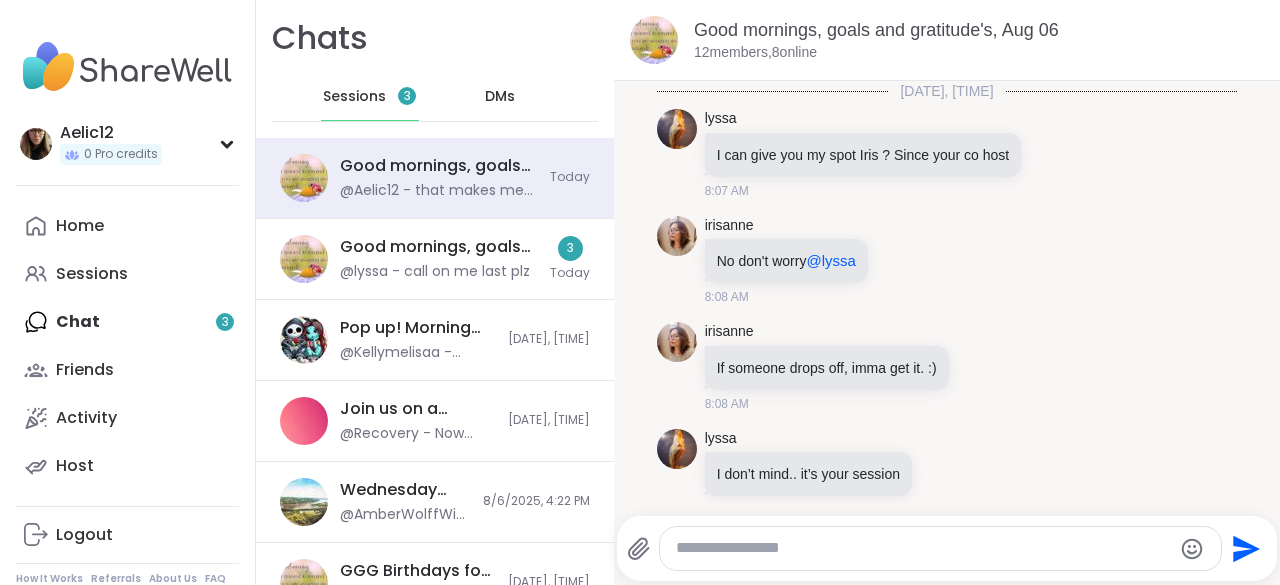 scroll, scrollTop: 4140, scrollLeft: 0, axis: vertical 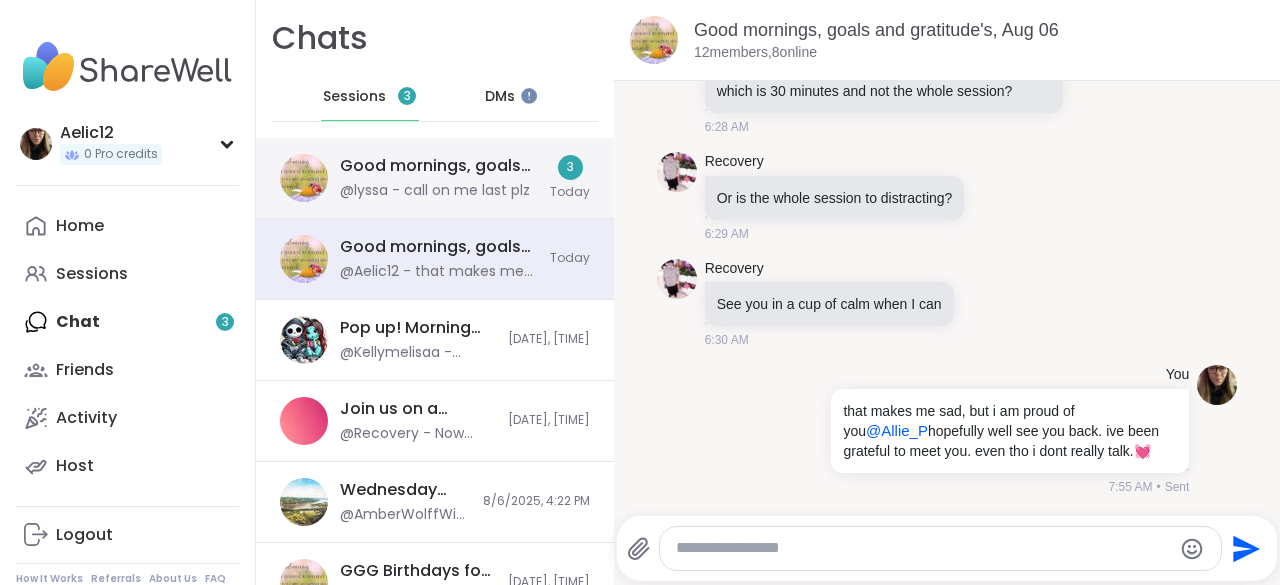 click on "Good mornings, goals and gratitude's, Aug 08" at bounding box center [439, 166] 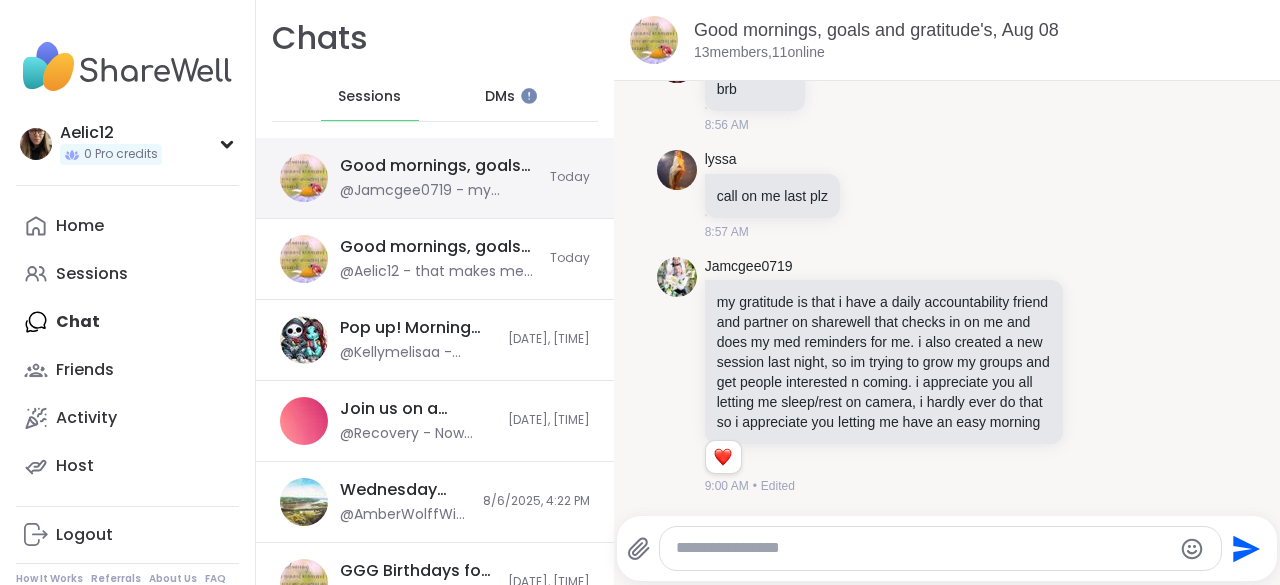 scroll, scrollTop: 5304, scrollLeft: 0, axis: vertical 